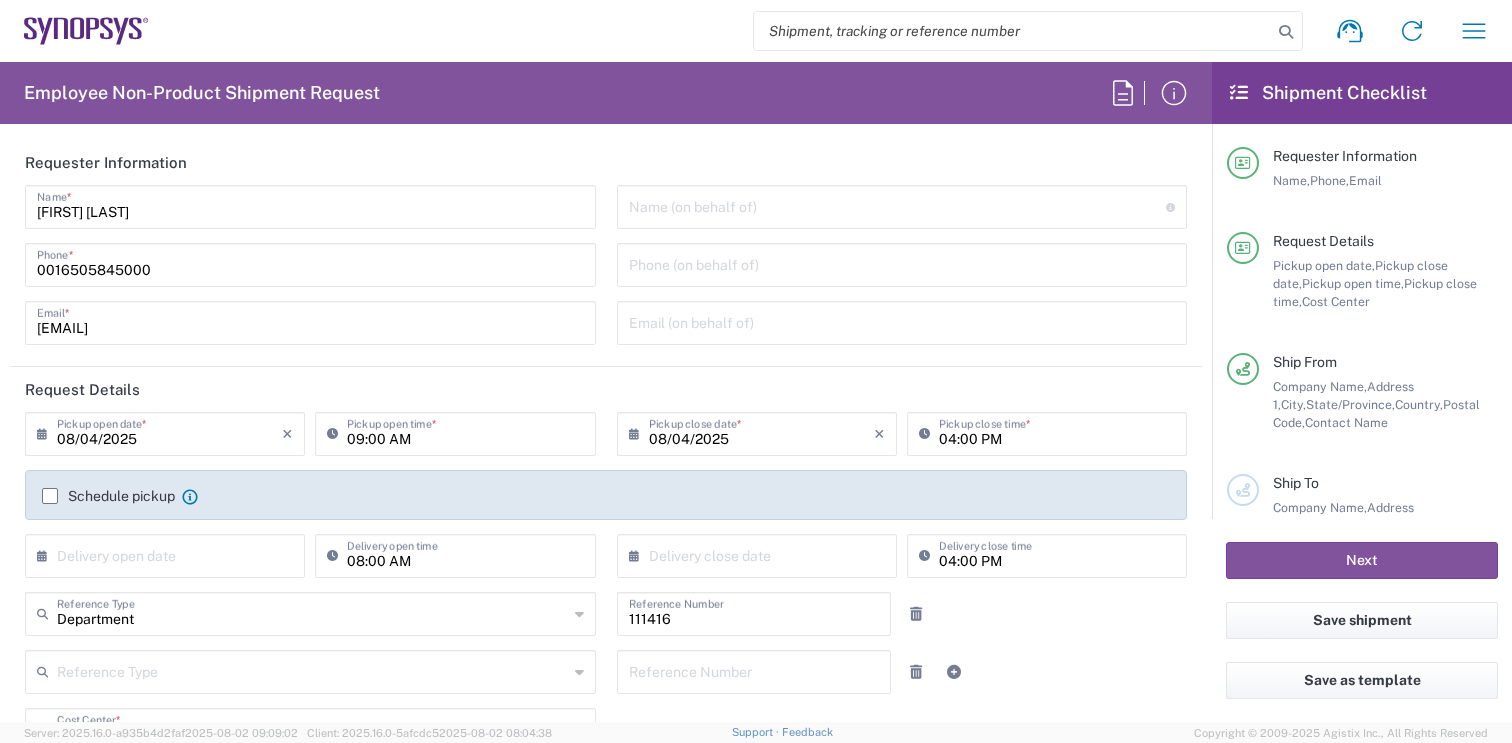 type on "Burlington US1A" 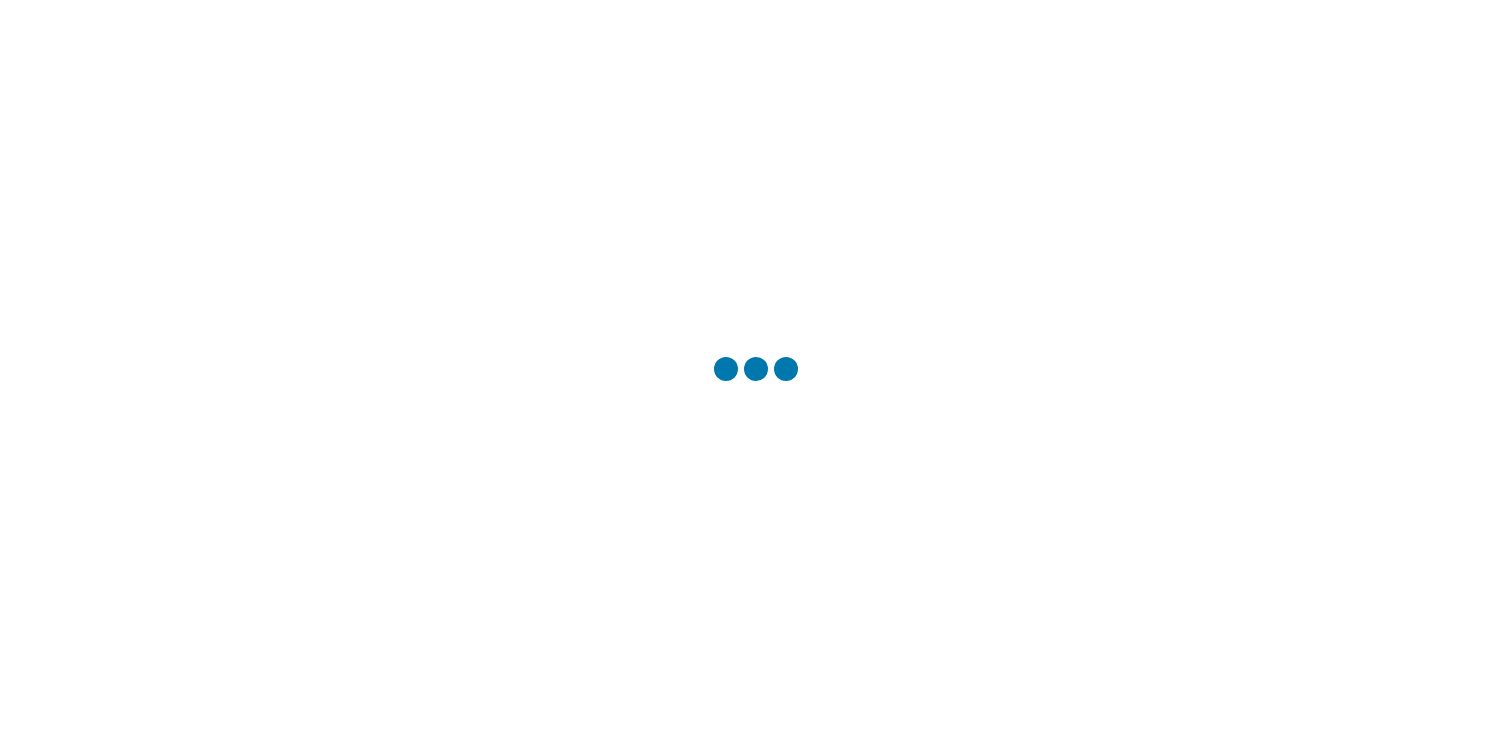 scroll, scrollTop: 0, scrollLeft: 0, axis: both 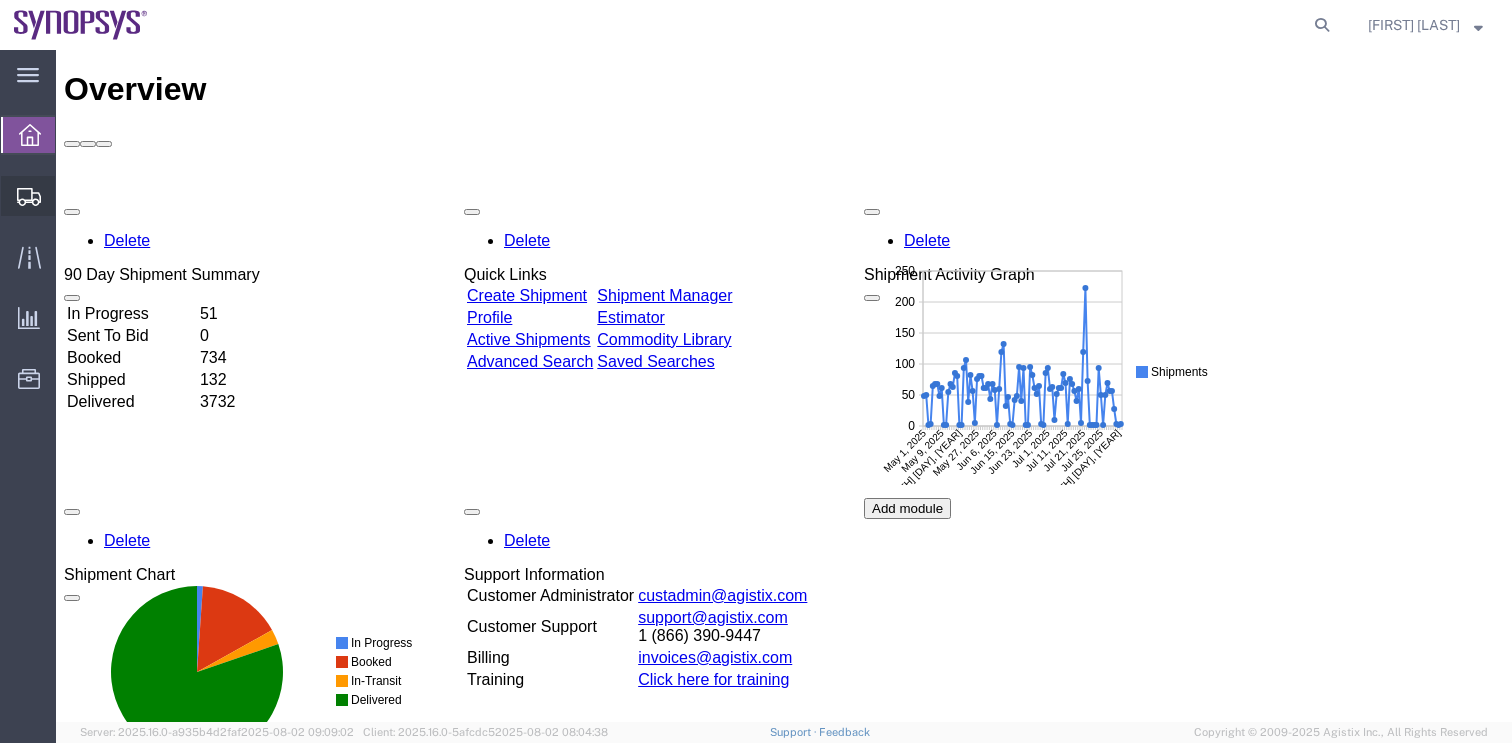 click 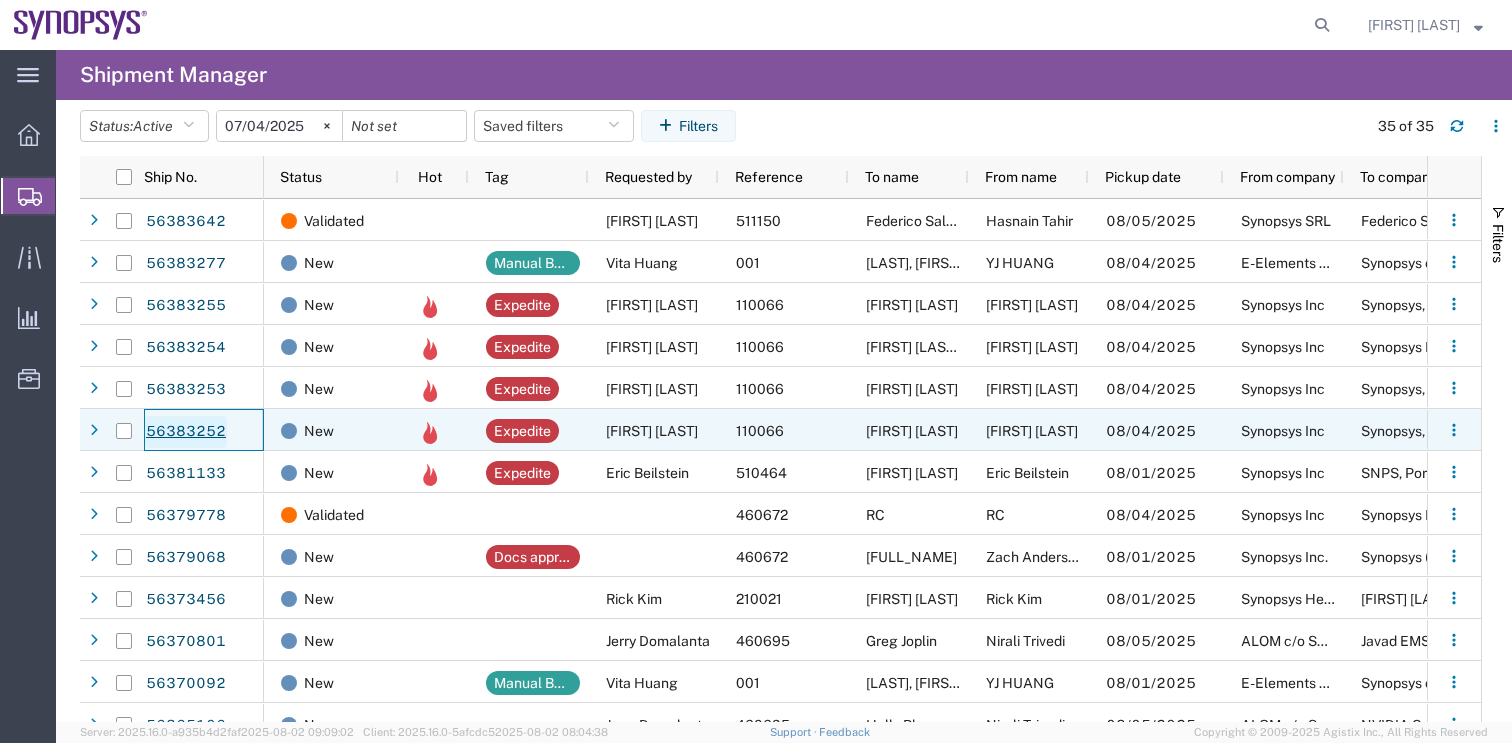 click on "56383252" 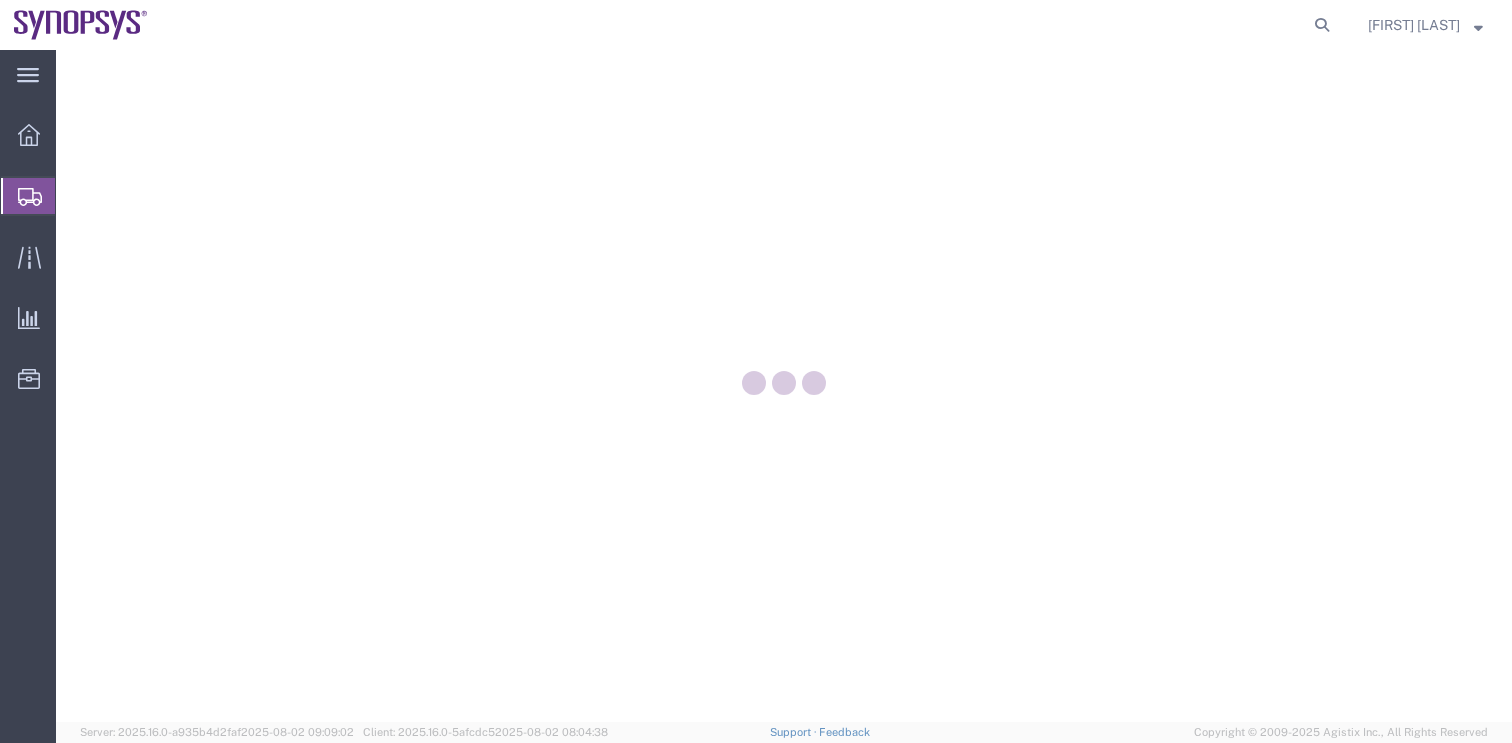 scroll, scrollTop: 0, scrollLeft: 0, axis: both 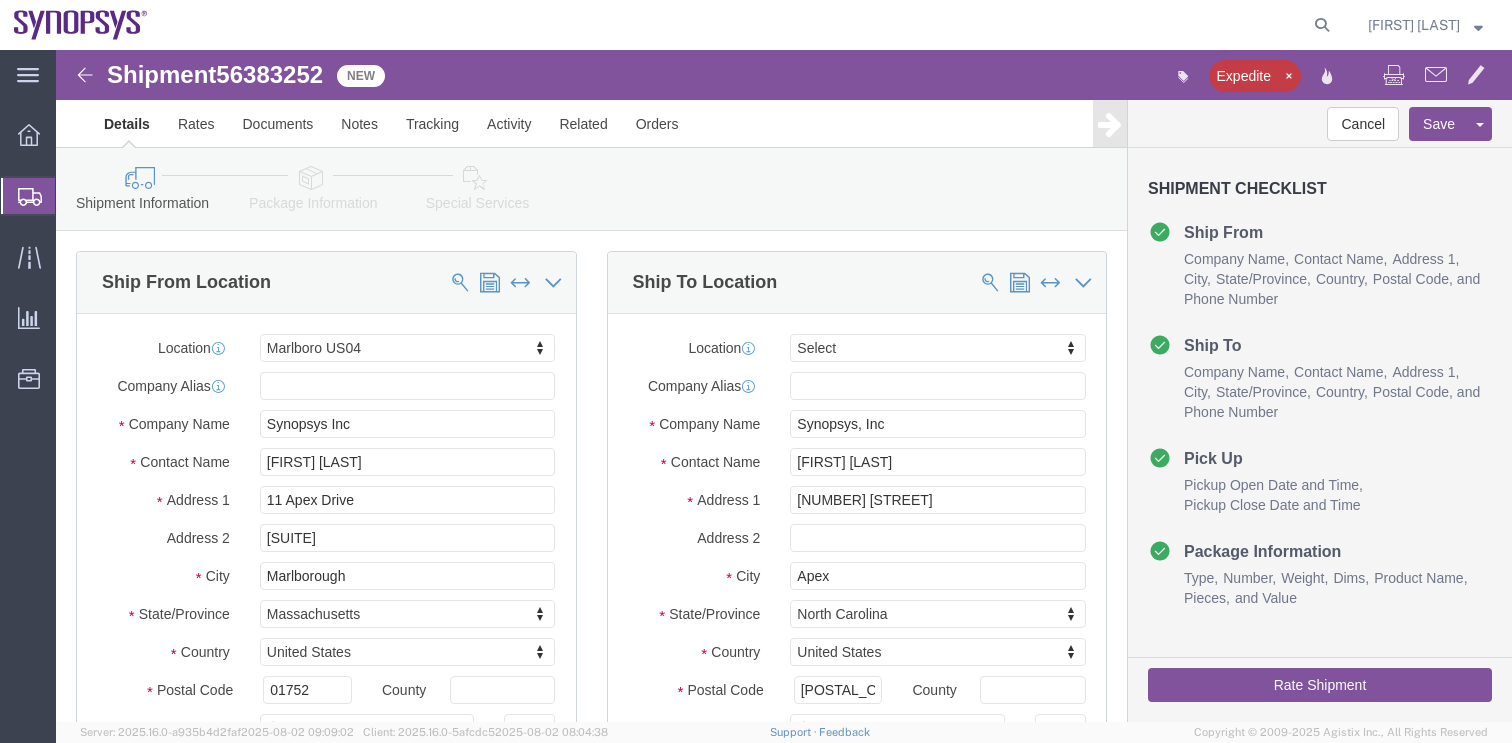 select on "63193" 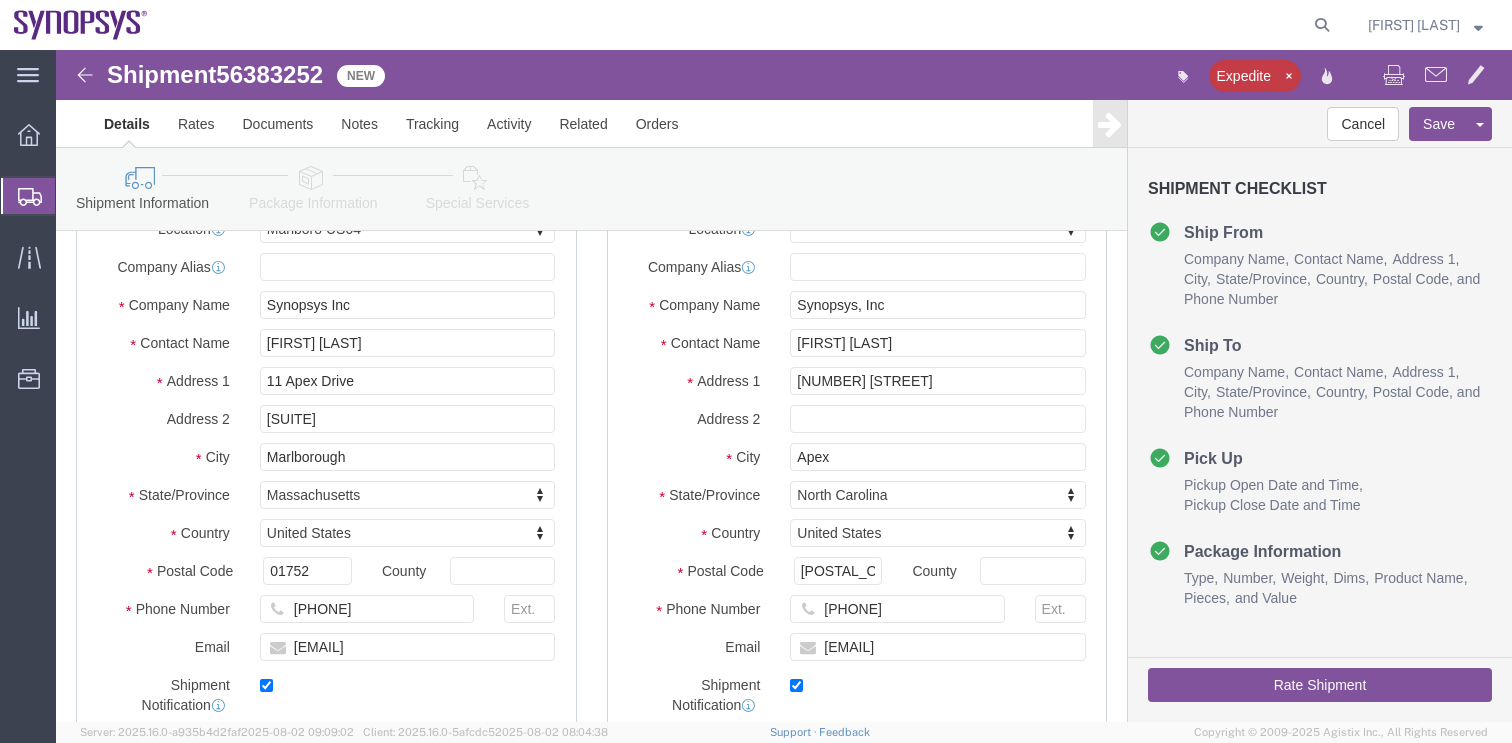scroll, scrollTop: 180, scrollLeft: 0, axis: vertical 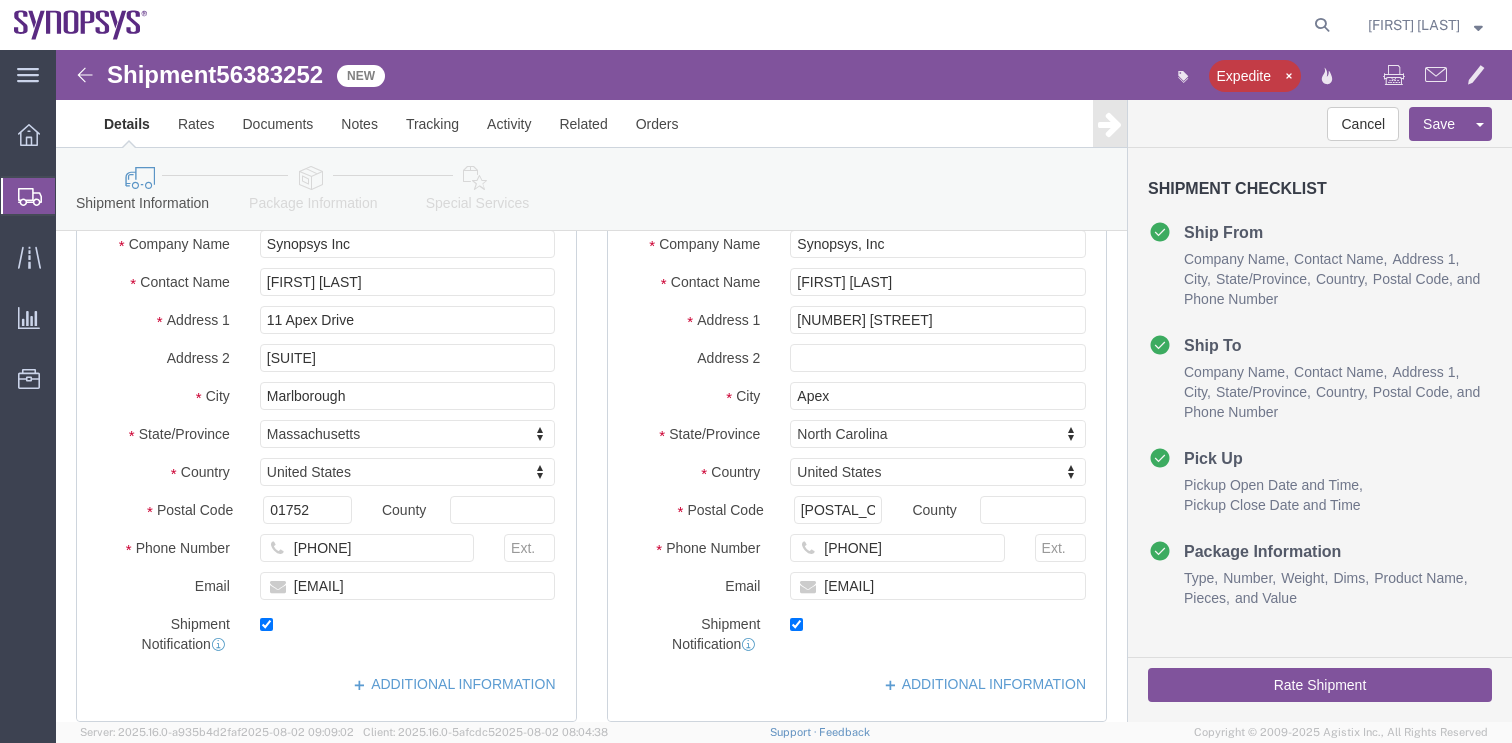 click on "Rate Shipment" 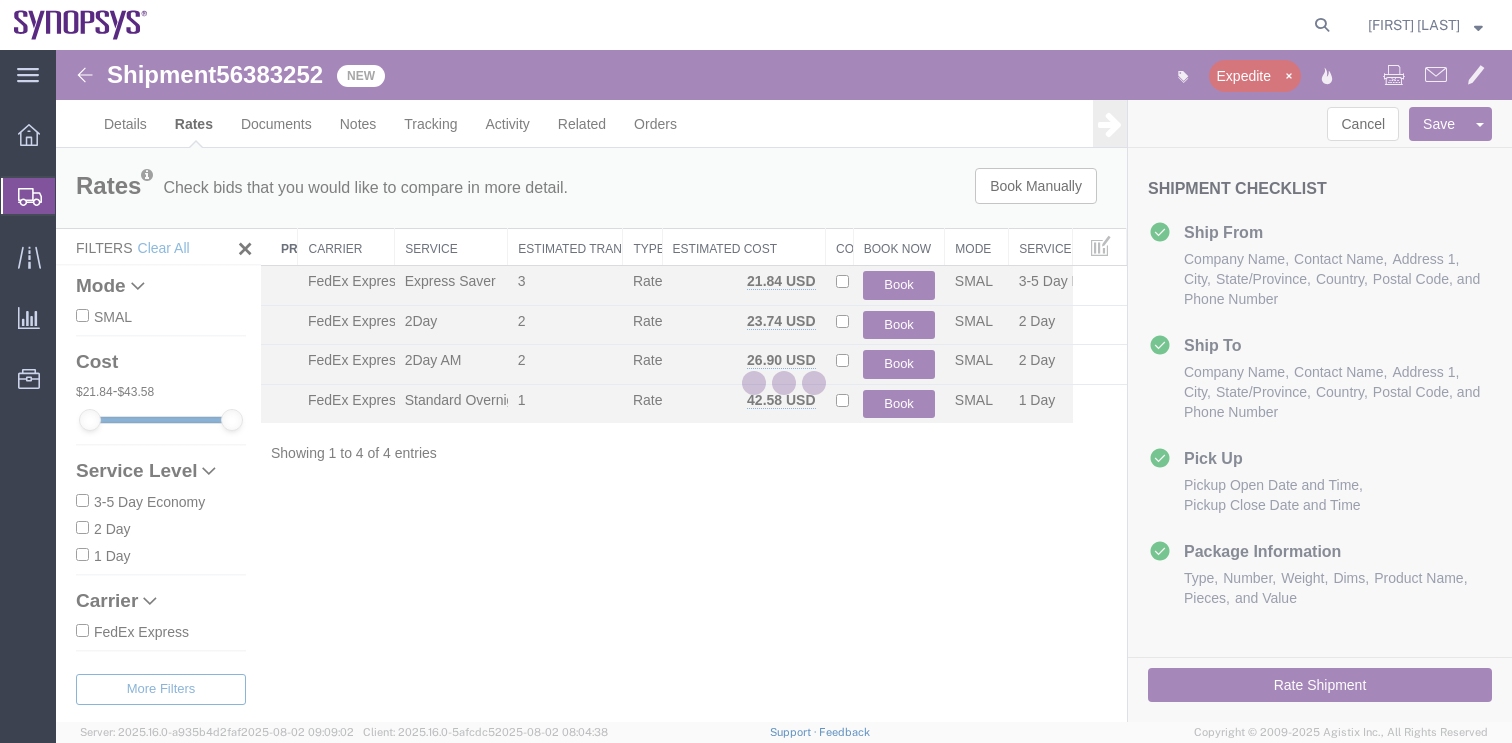 scroll, scrollTop: 0, scrollLeft: 0, axis: both 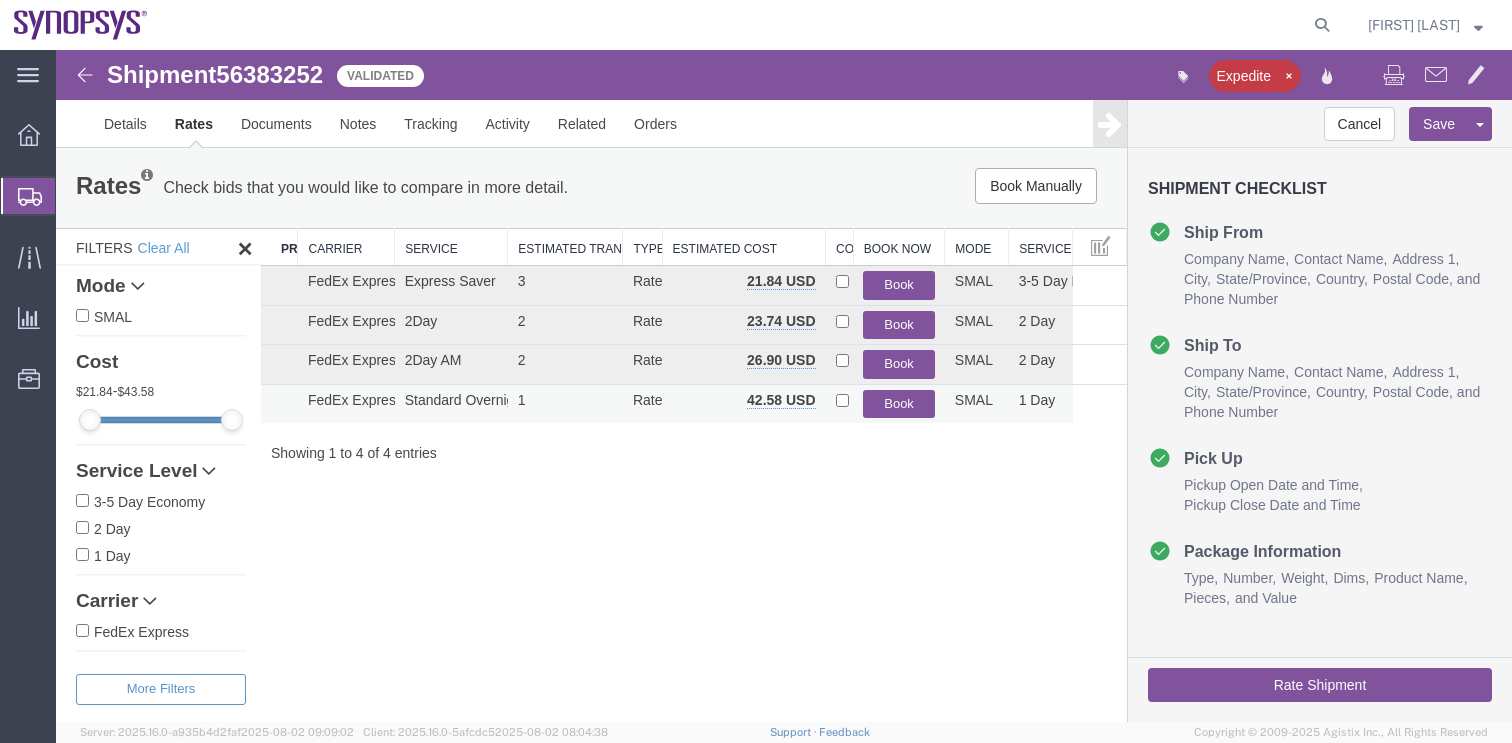 click on "Book" at bounding box center (899, 404) 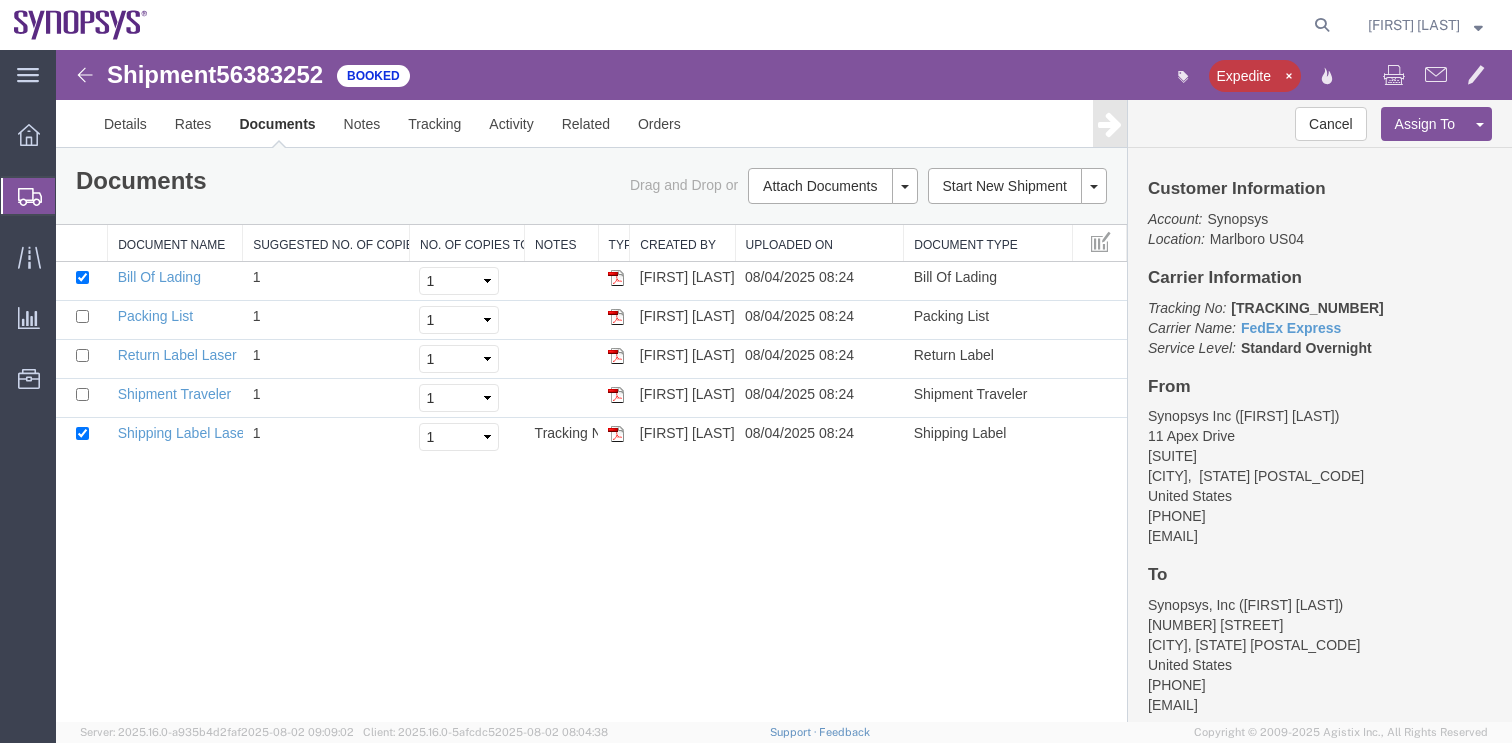 click at bounding box center (85, 75) 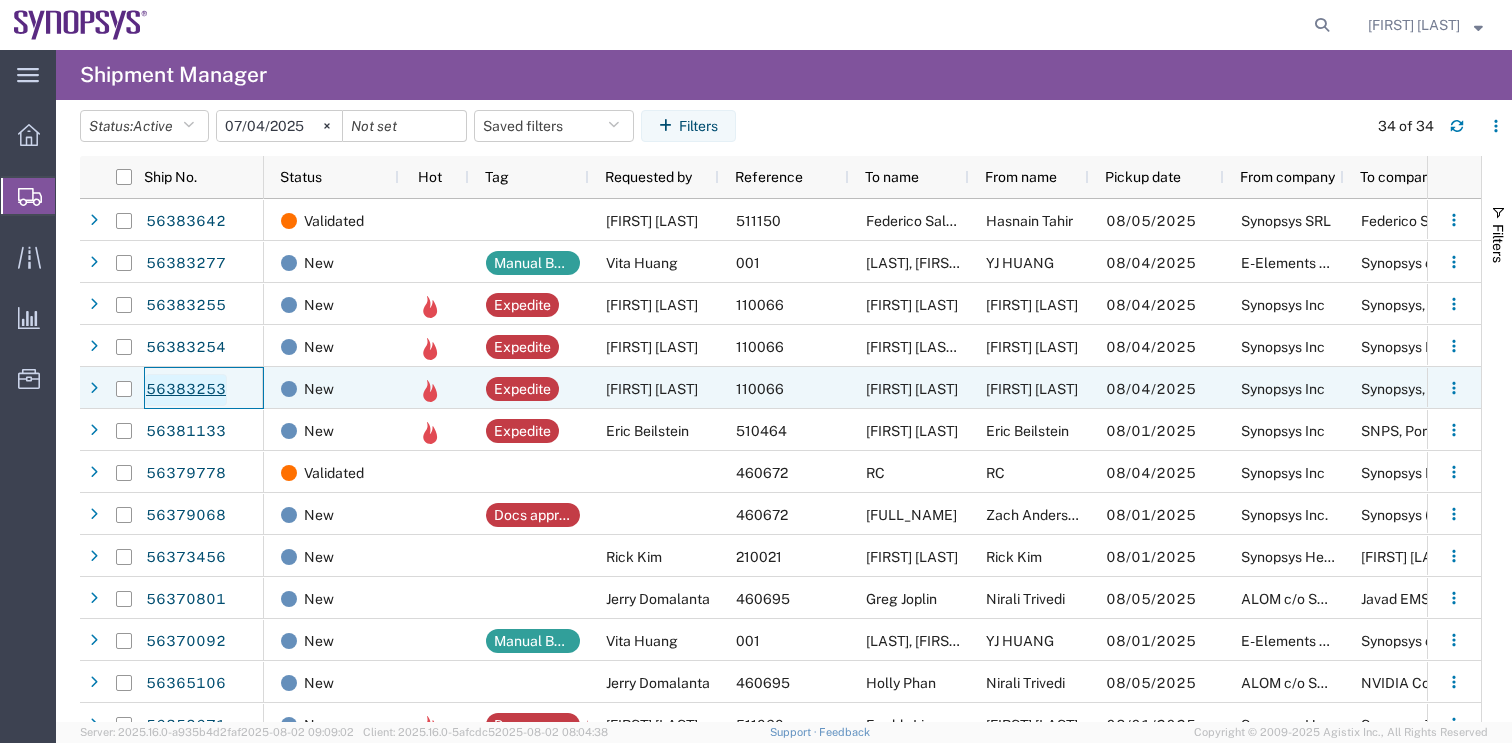 click on "56383253" 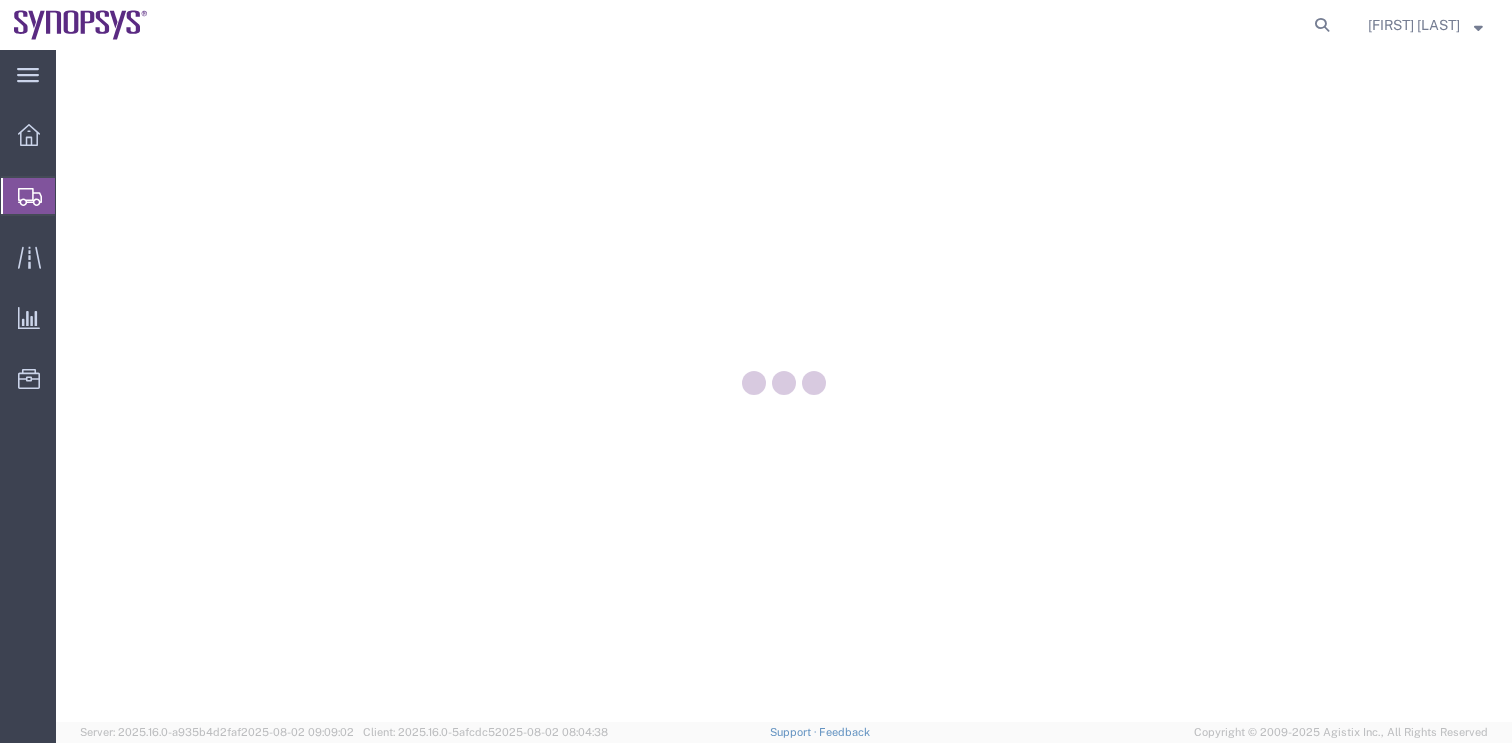 scroll, scrollTop: 0, scrollLeft: 0, axis: both 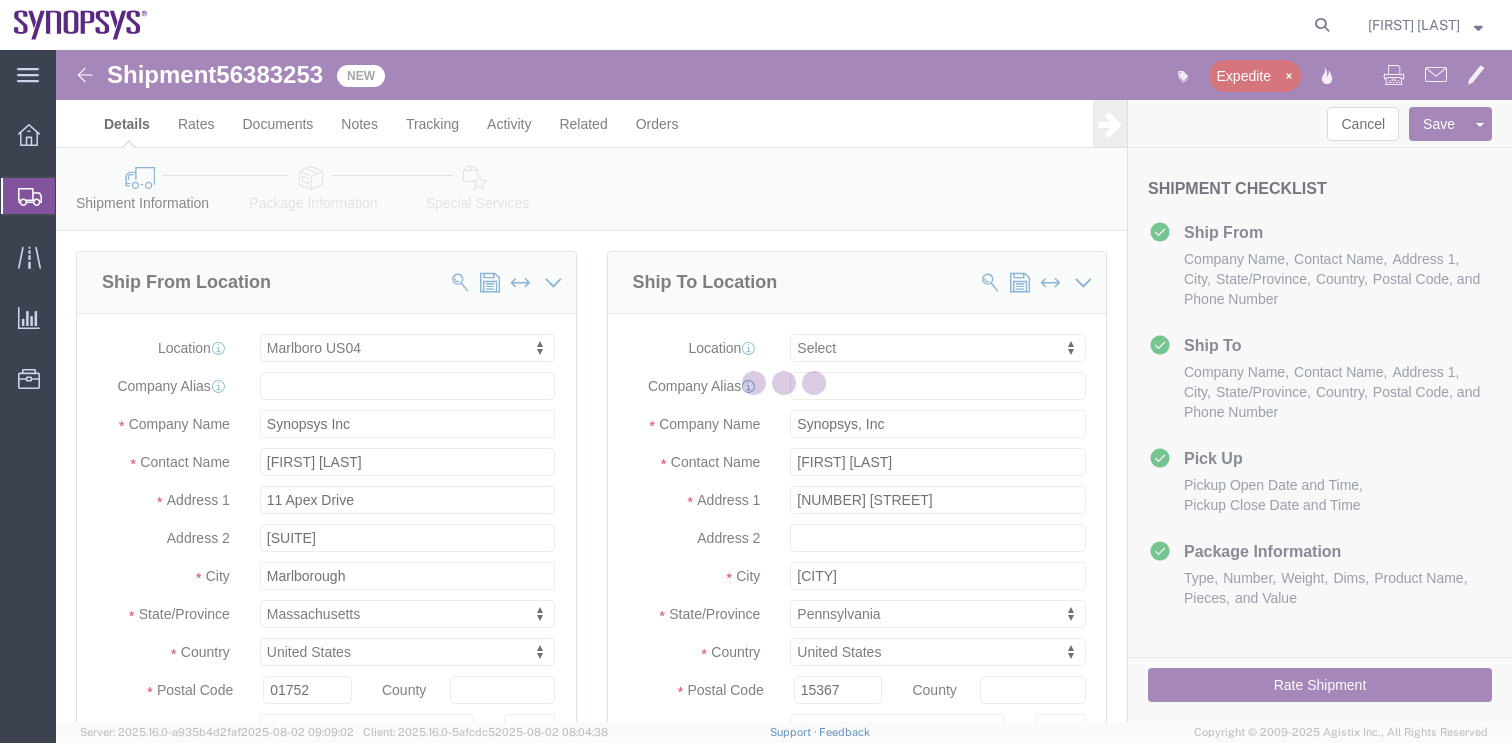 select on "63193" 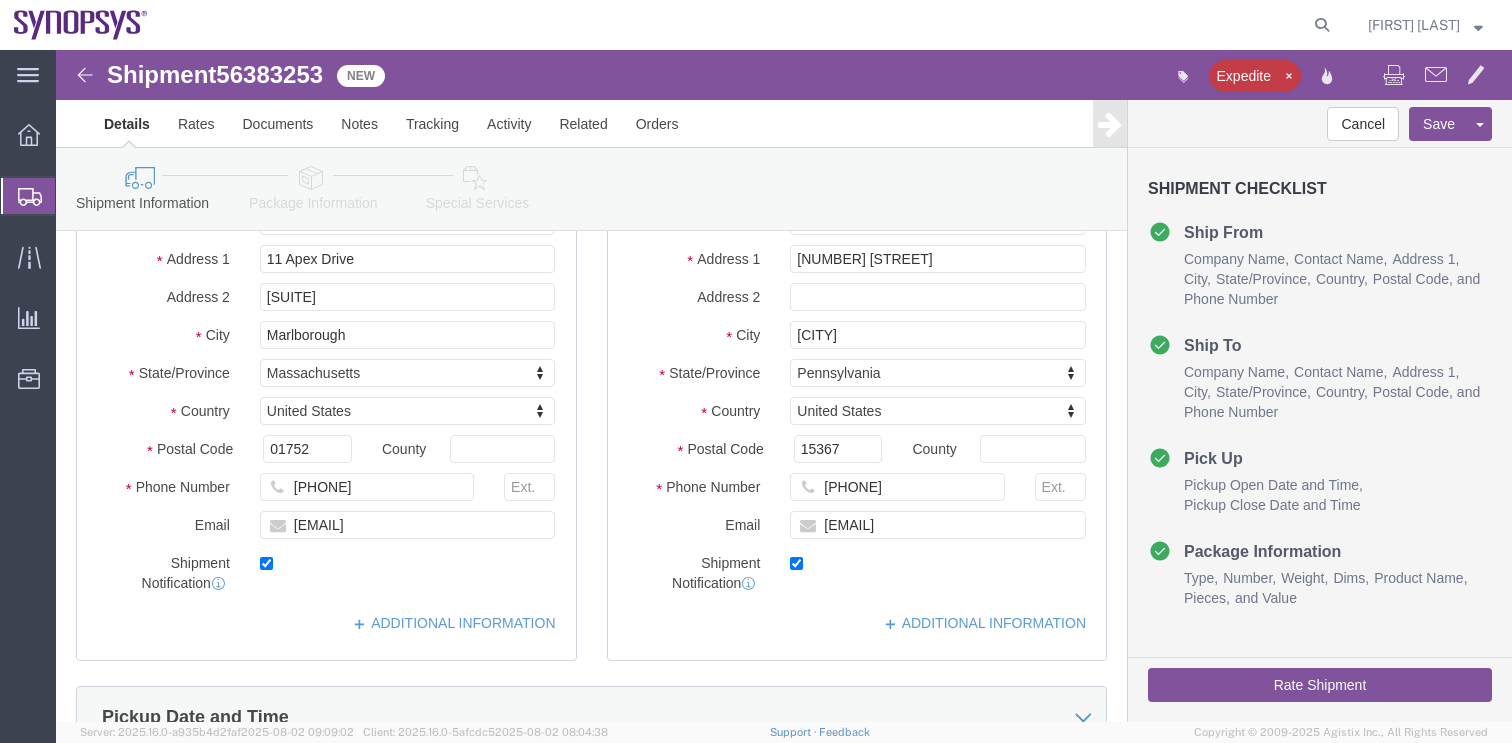 scroll, scrollTop: 242, scrollLeft: 0, axis: vertical 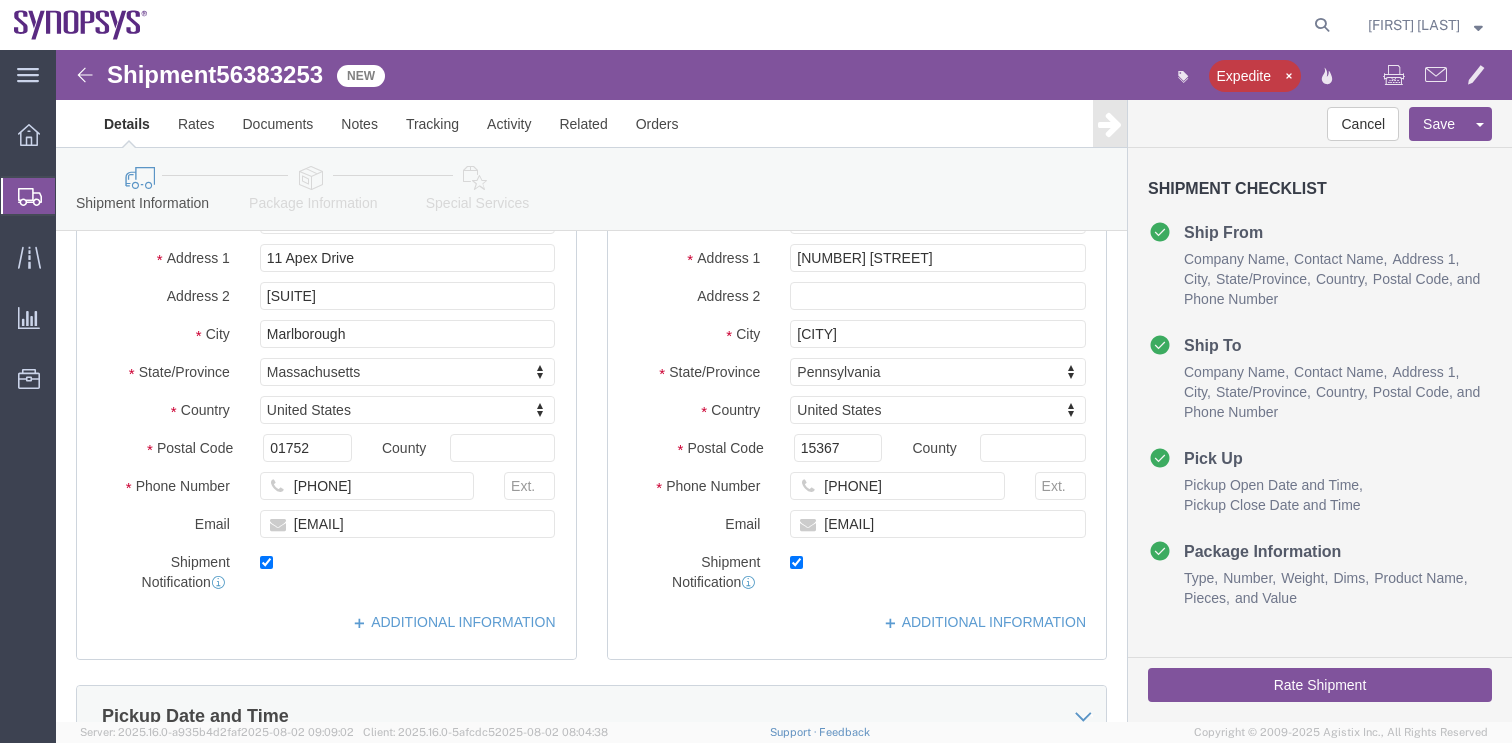 click on "Rate Shipment" 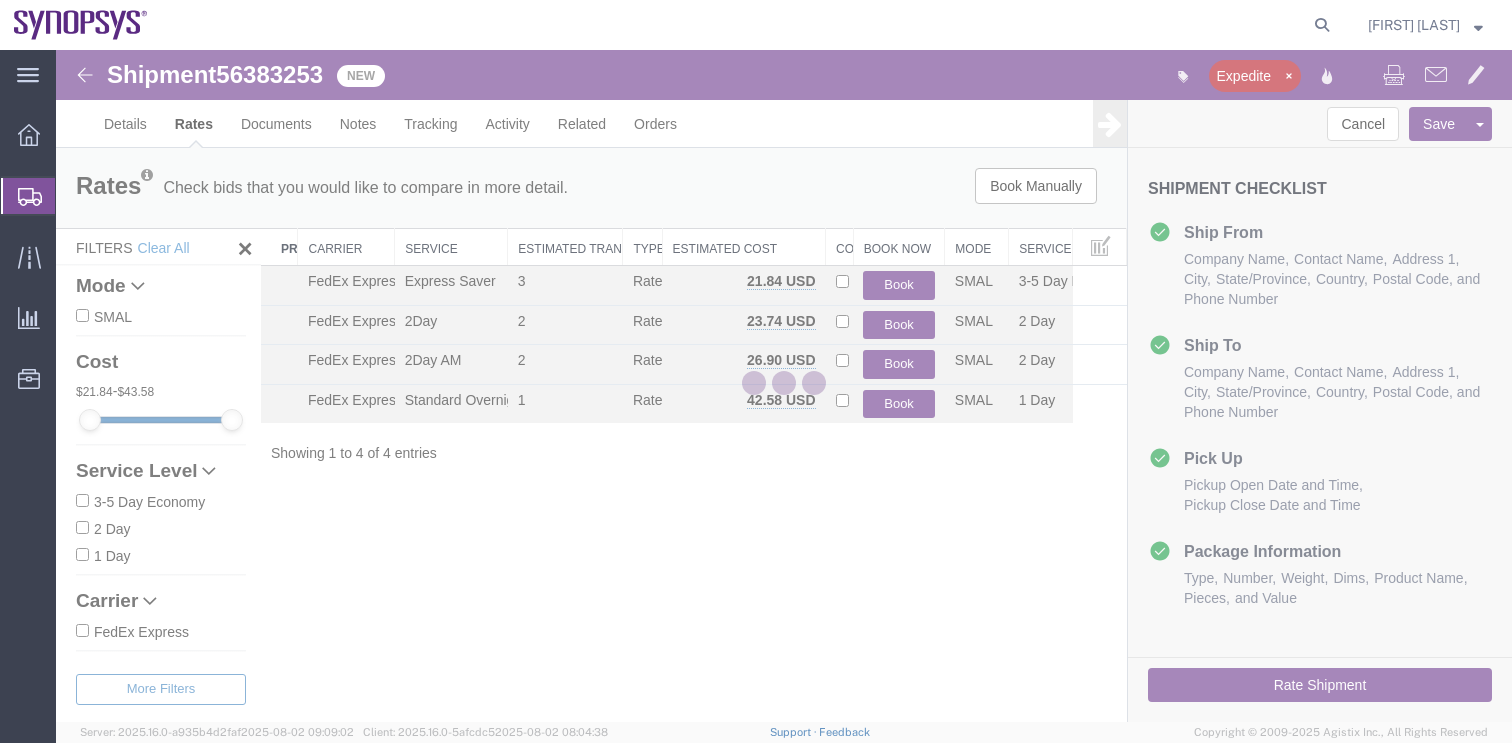 scroll, scrollTop: 0, scrollLeft: 0, axis: both 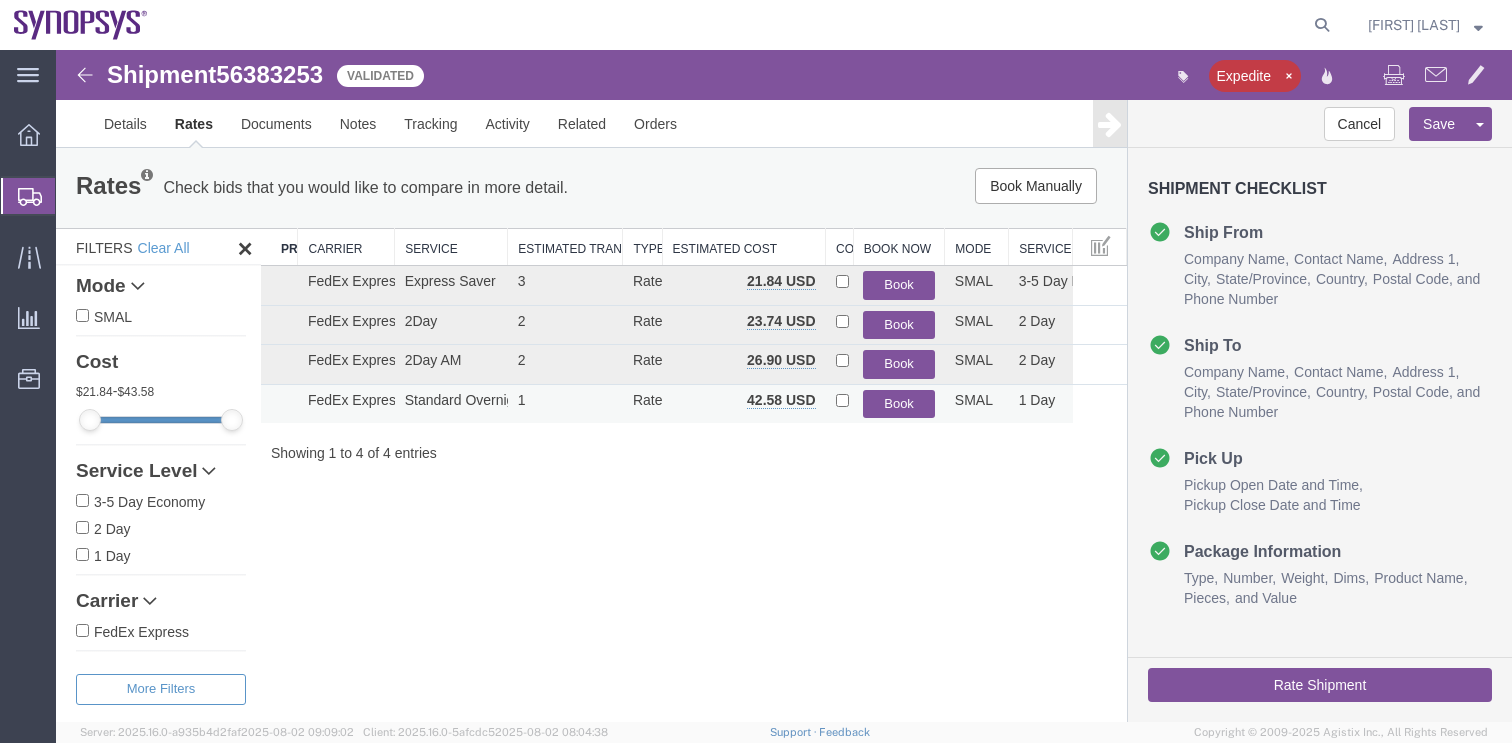 click on "Book" at bounding box center (899, 404) 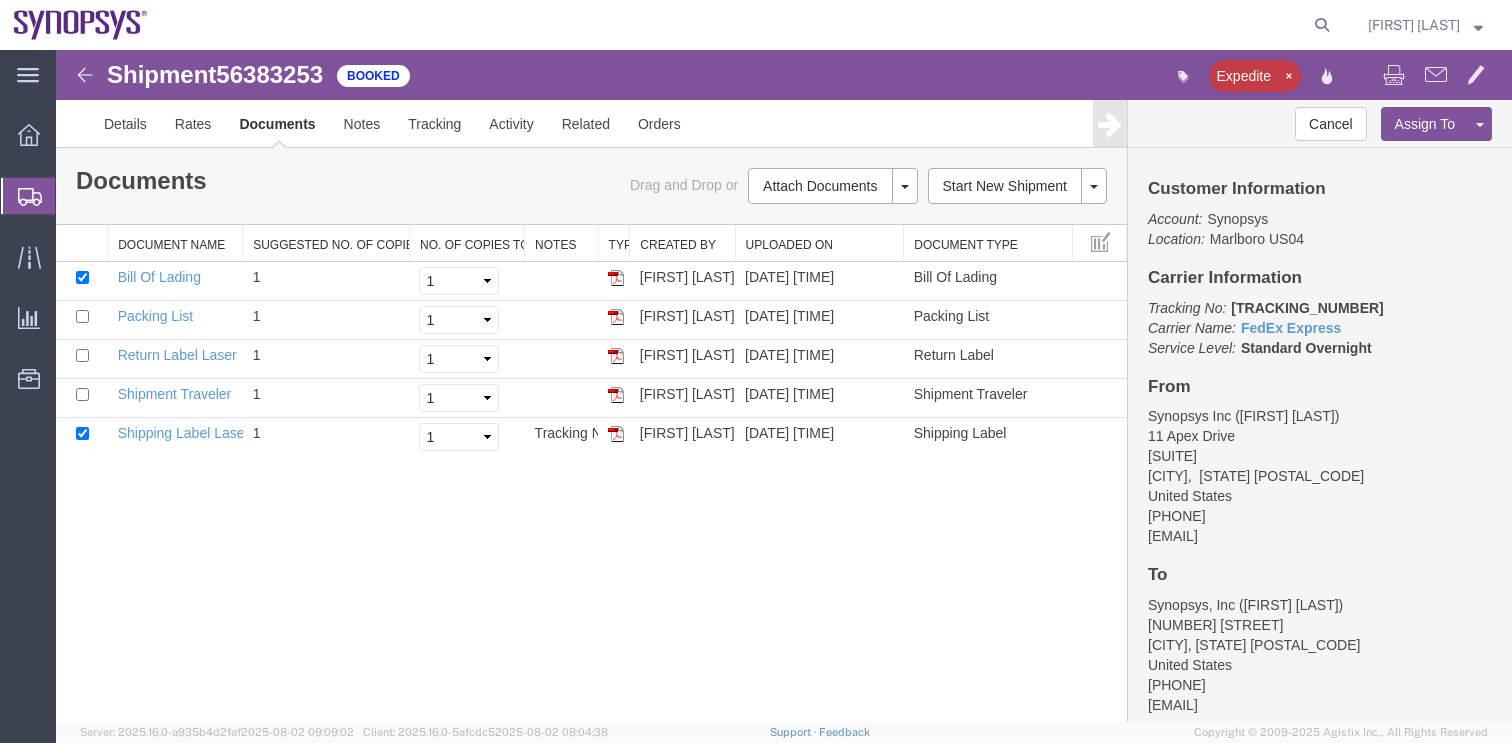 click at bounding box center [85, 75] 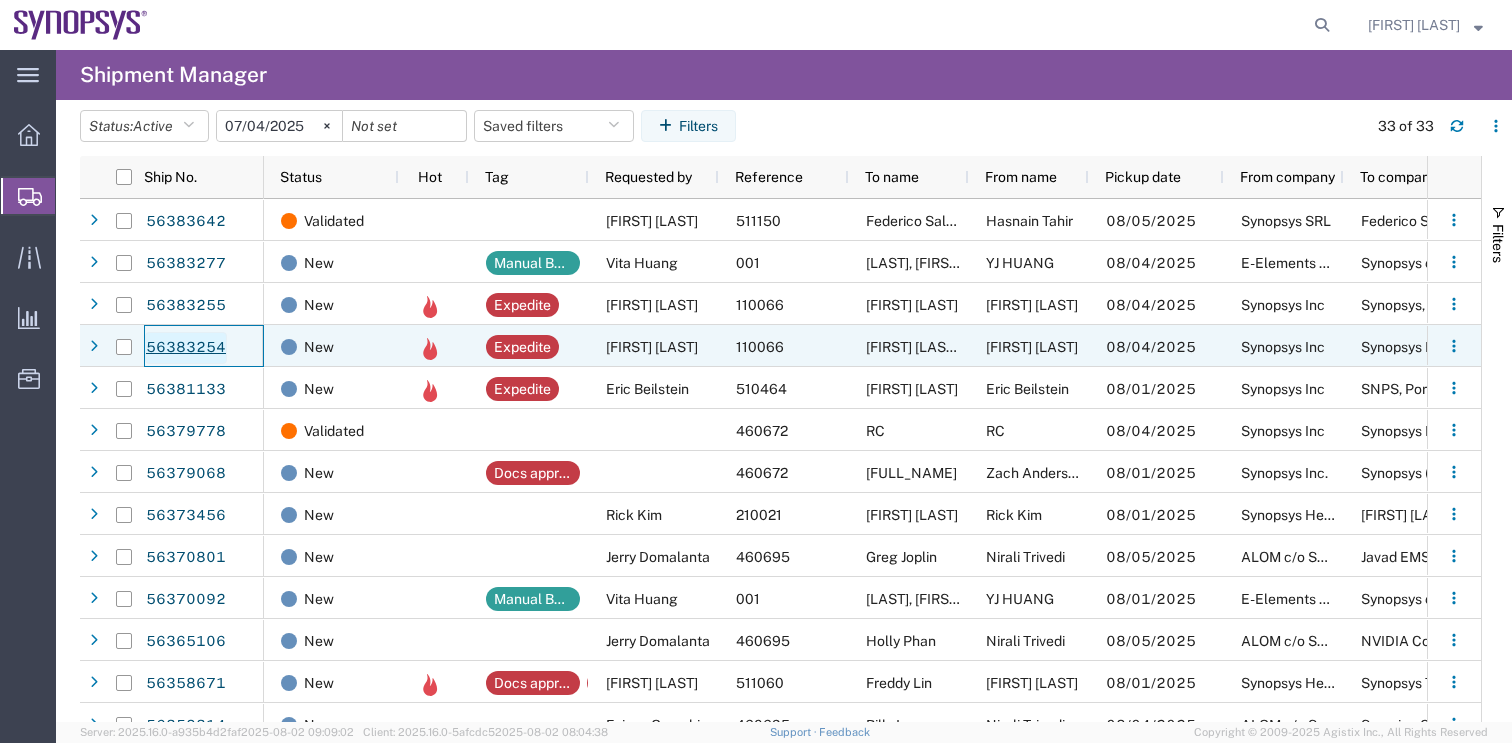 click on "56383254" 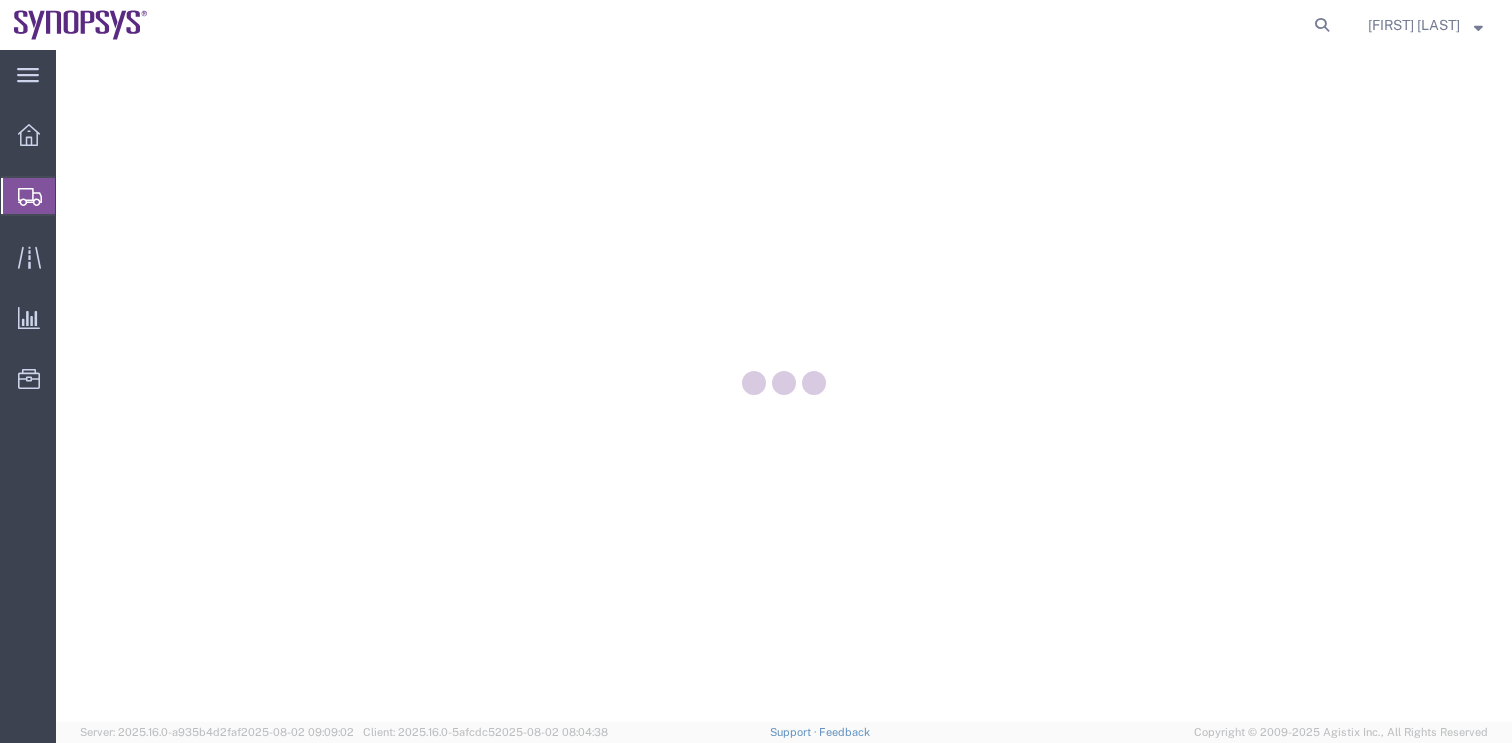 scroll, scrollTop: 0, scrollLeft: 0, axis: both 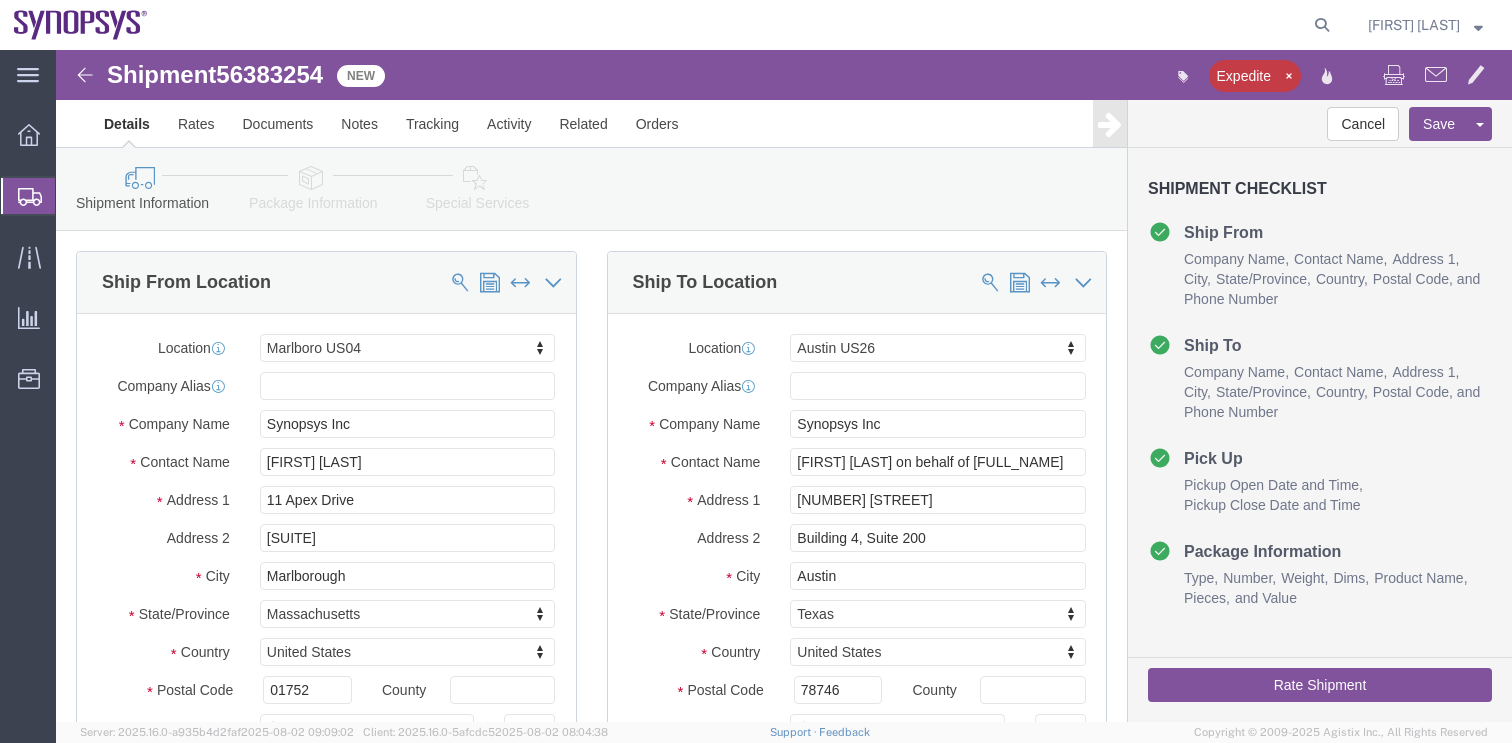 select on "63193" 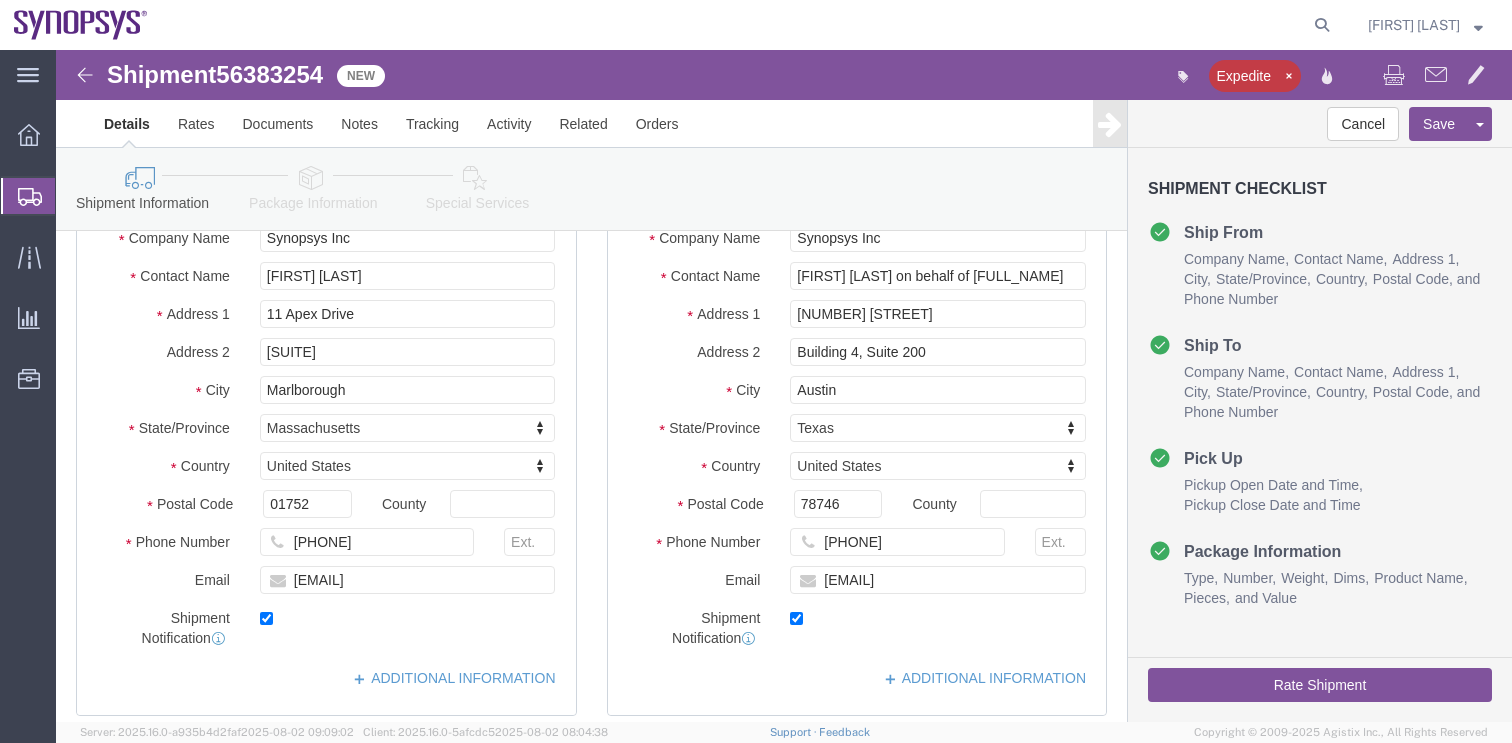 scroll, scrollTop: 189, scrollLeft: 0, axis: vertical 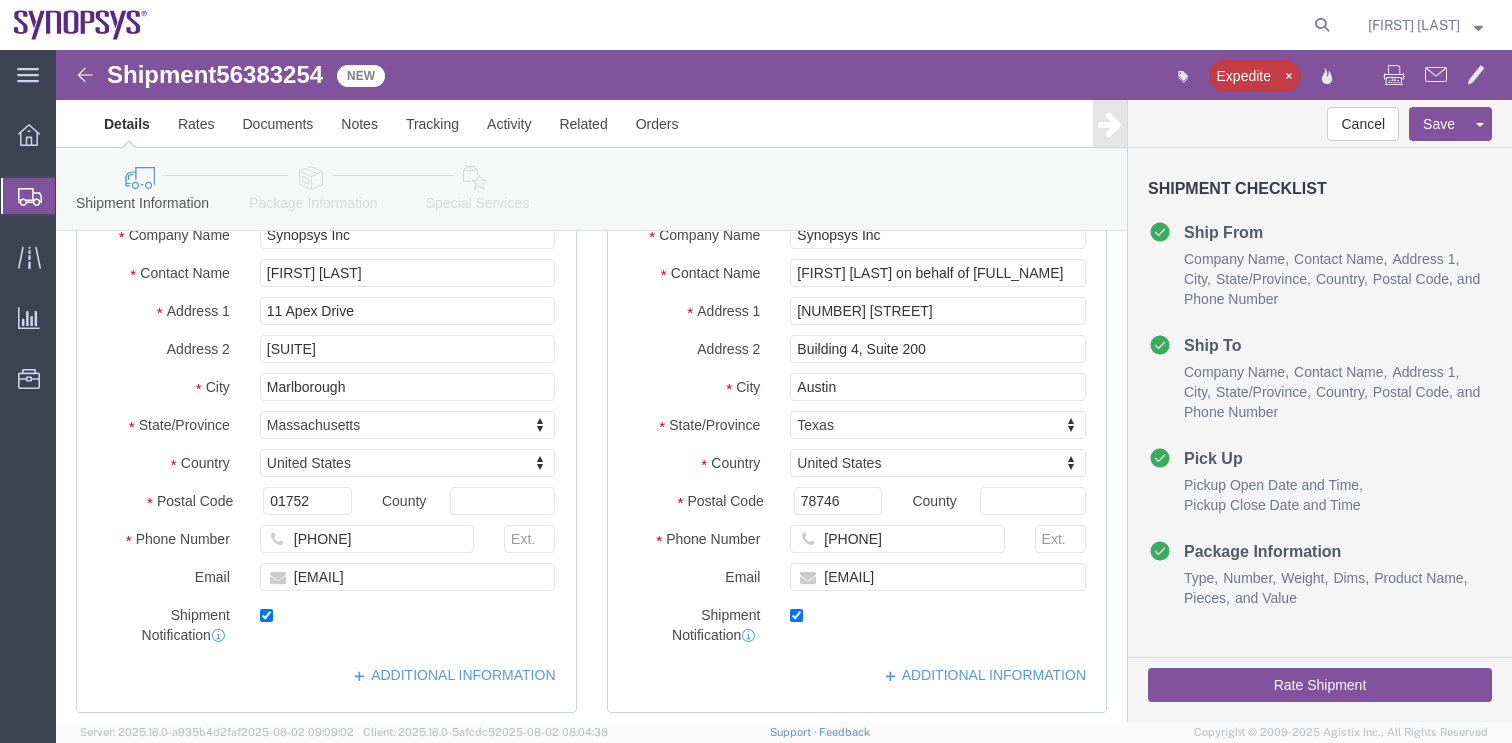 click on "Rate Shipment" 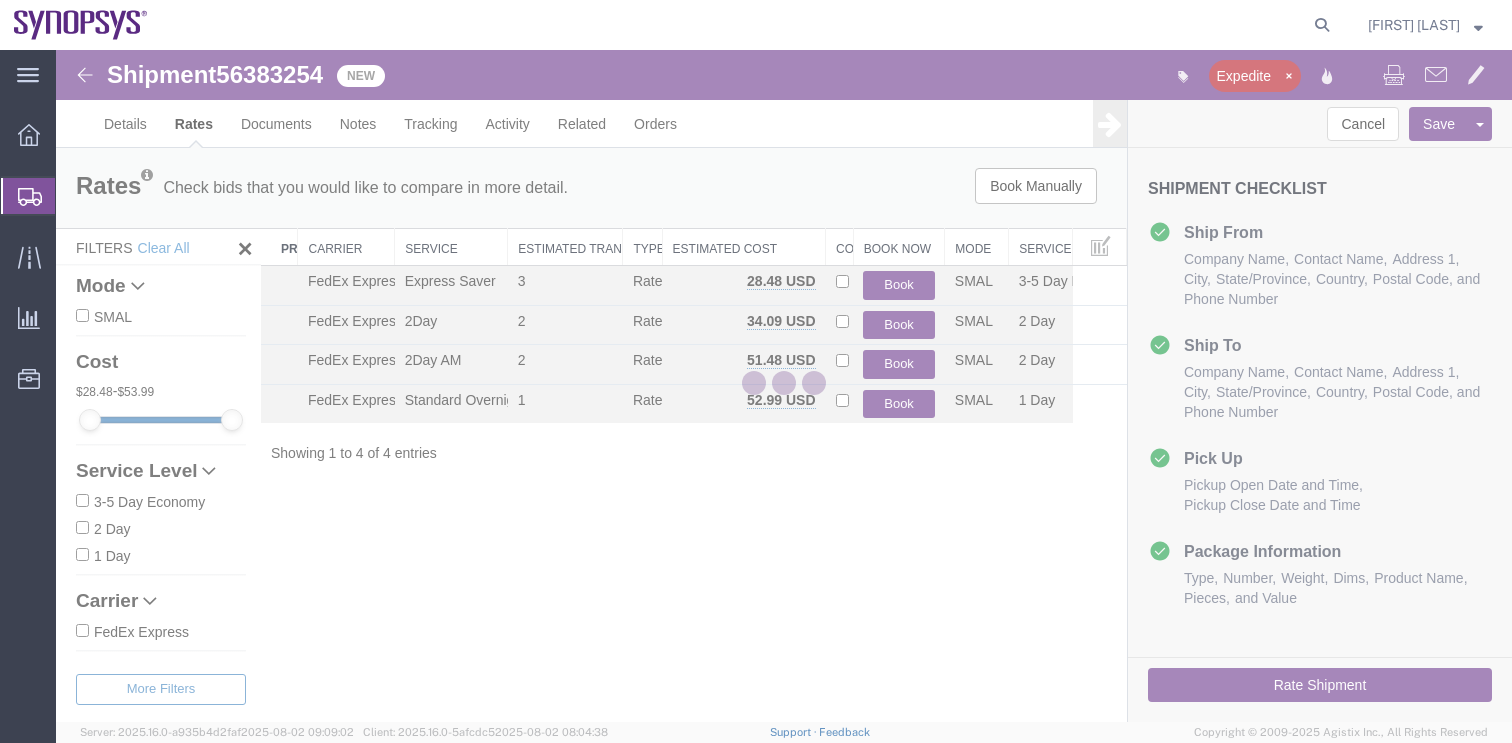 scroll, scrollTop: 0, scrollLeft: 0, axis: both 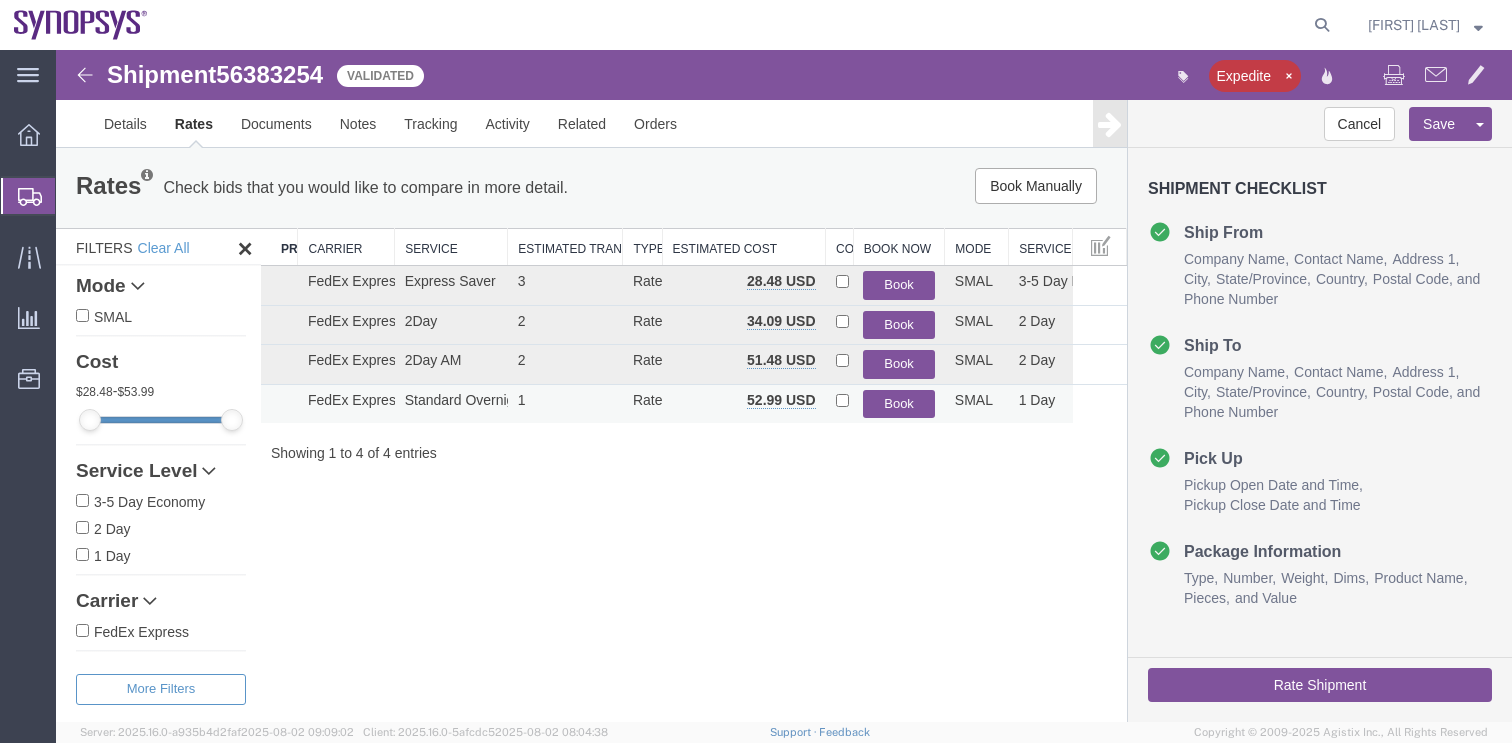 click on "Book" at bounding box center [899, 404] 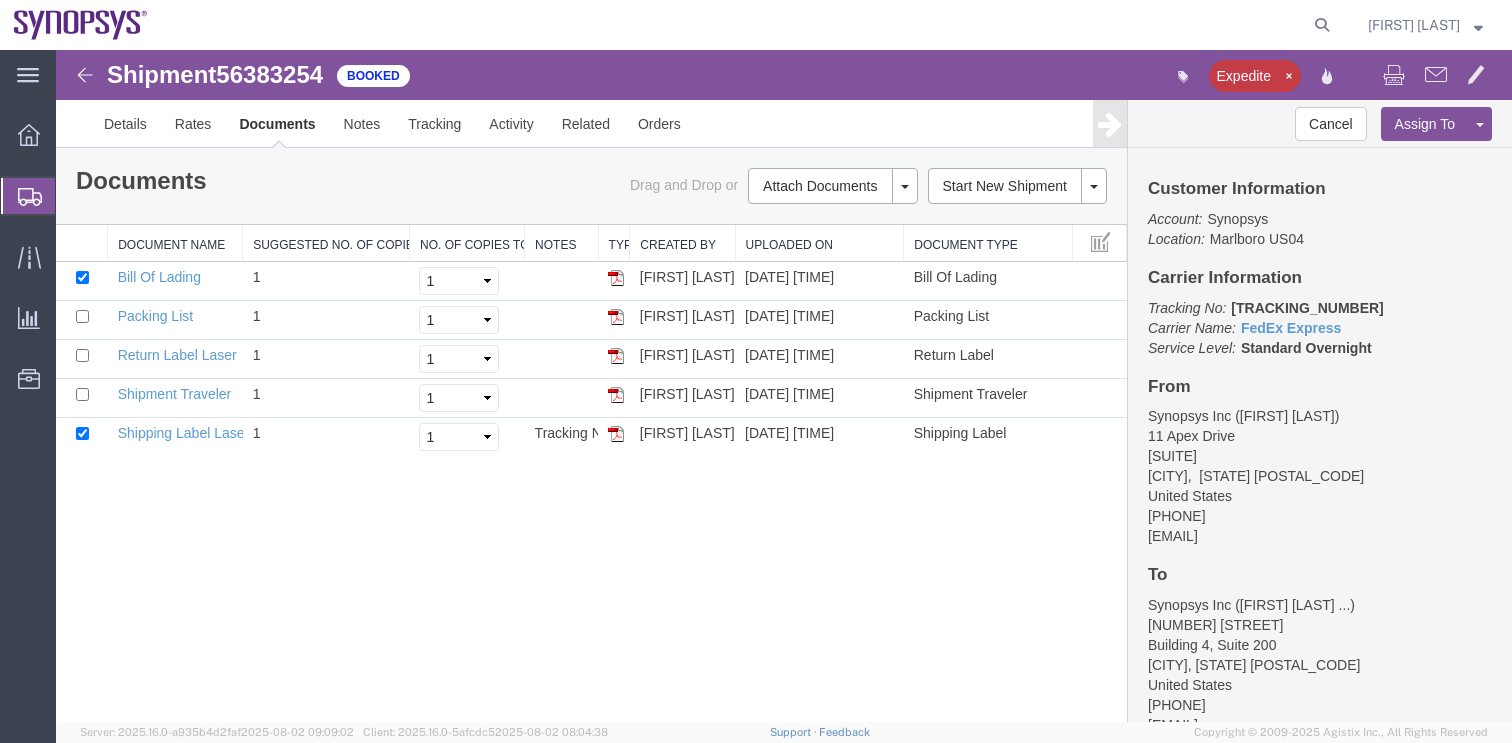 click at bounding box center [85, 75] 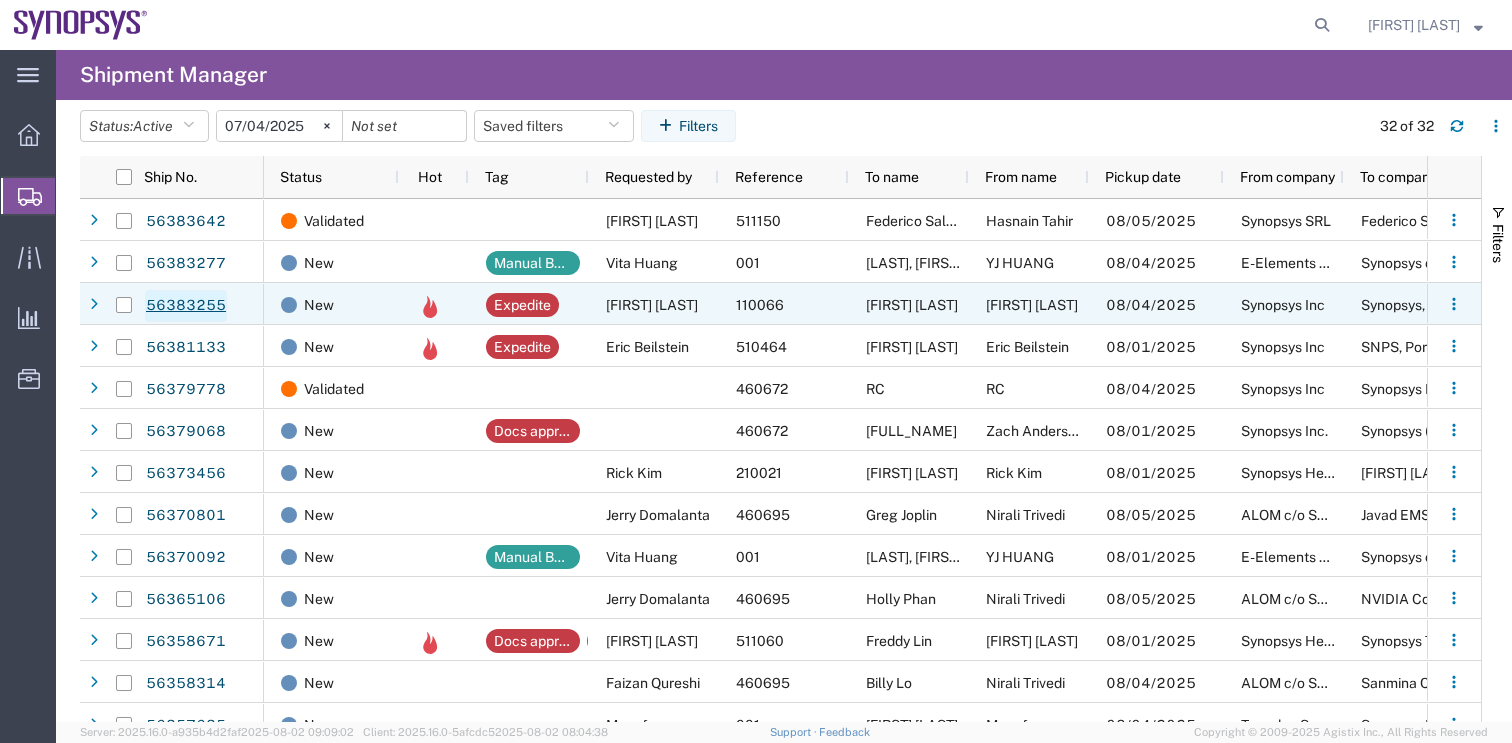click on "56383255" 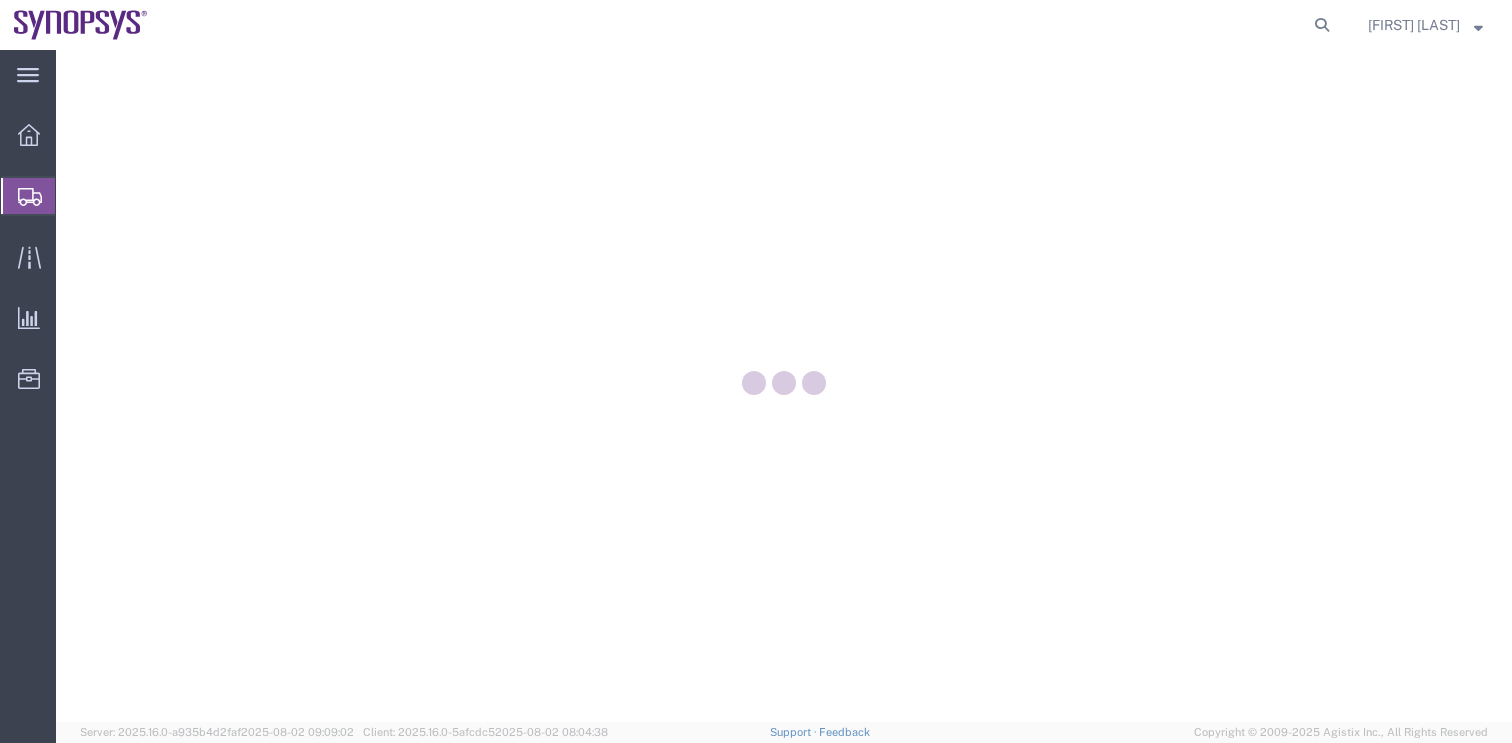 scroll, scrollTop: 0, scrollLeft: 0, axis: both 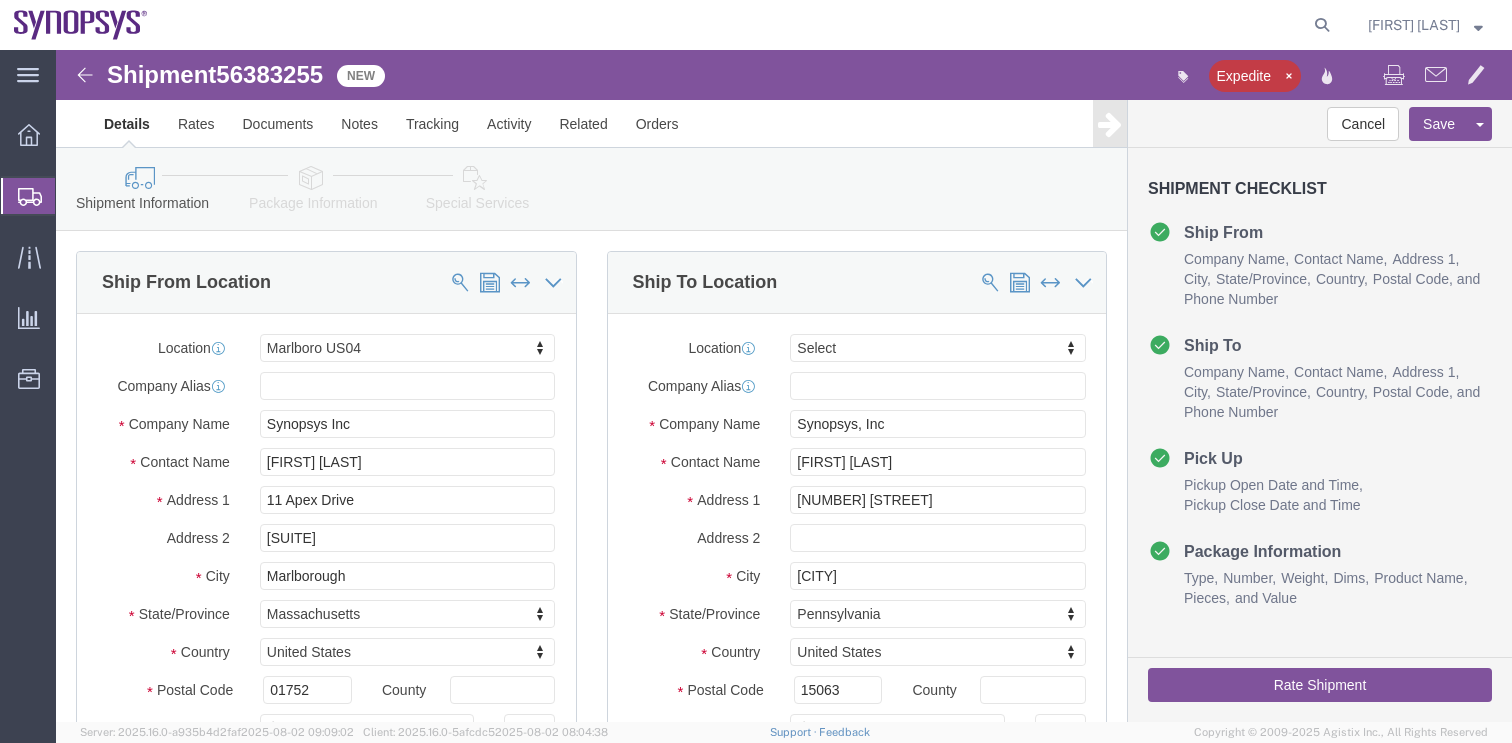 select on "63193" 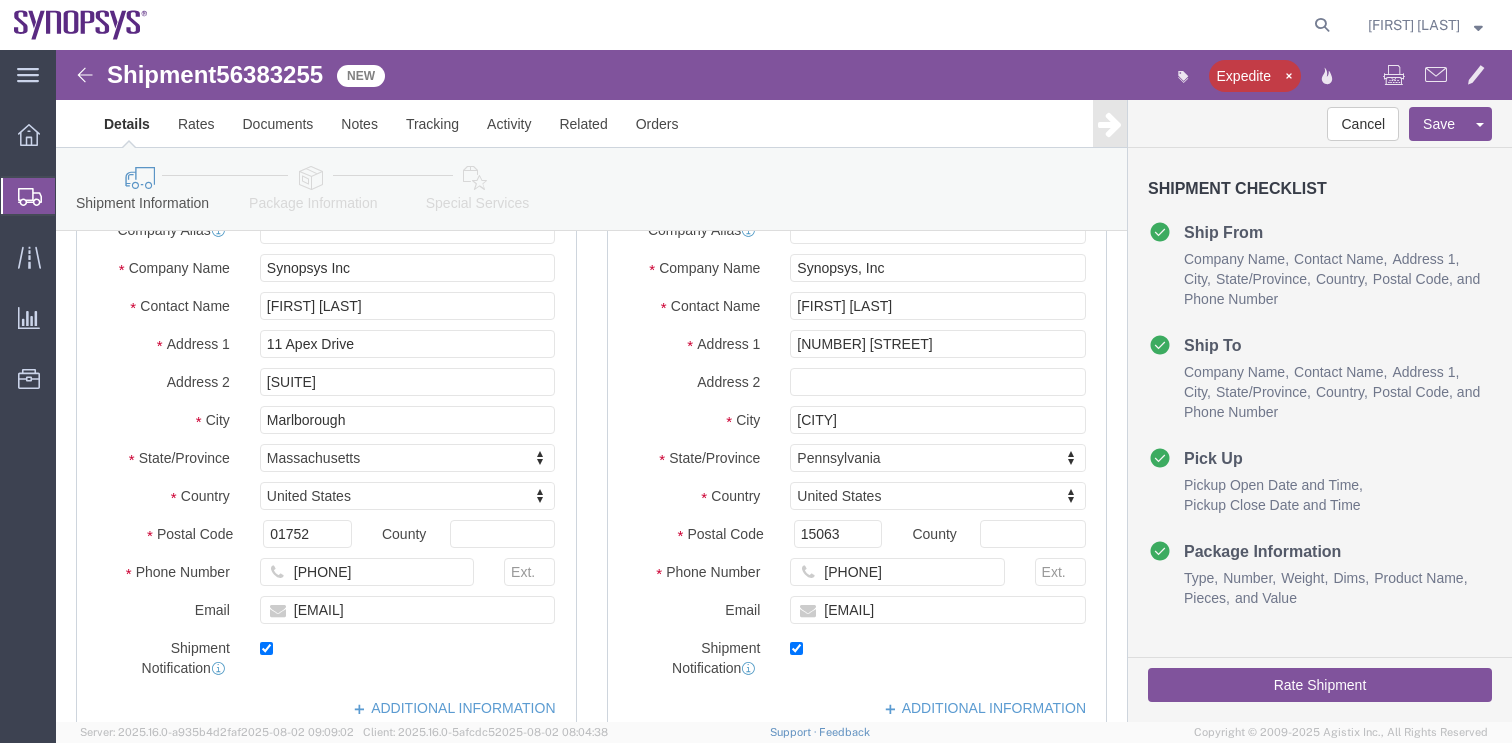 scroll, scrollTop: 160, scrollLeft: 0, axis: vertical 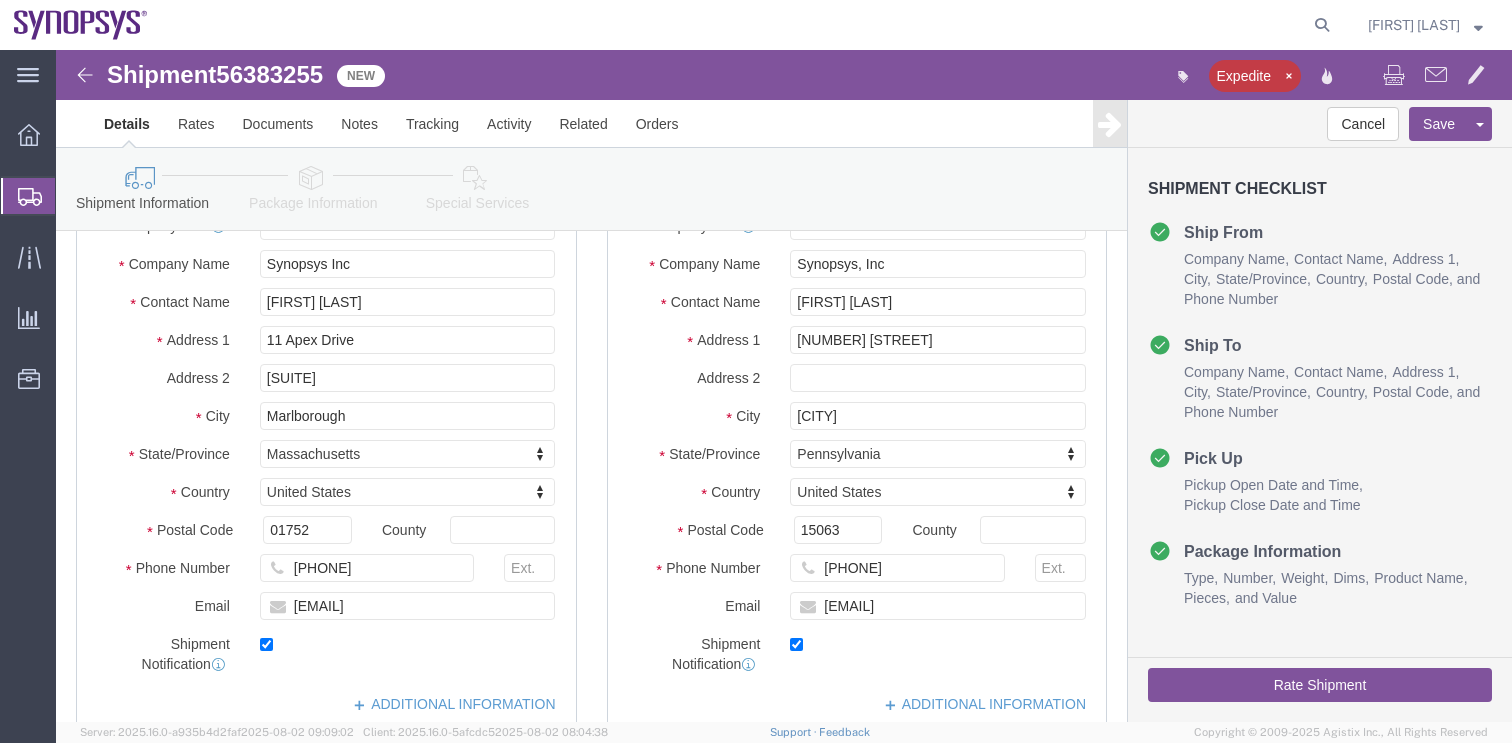 click on "Rate Shipment" 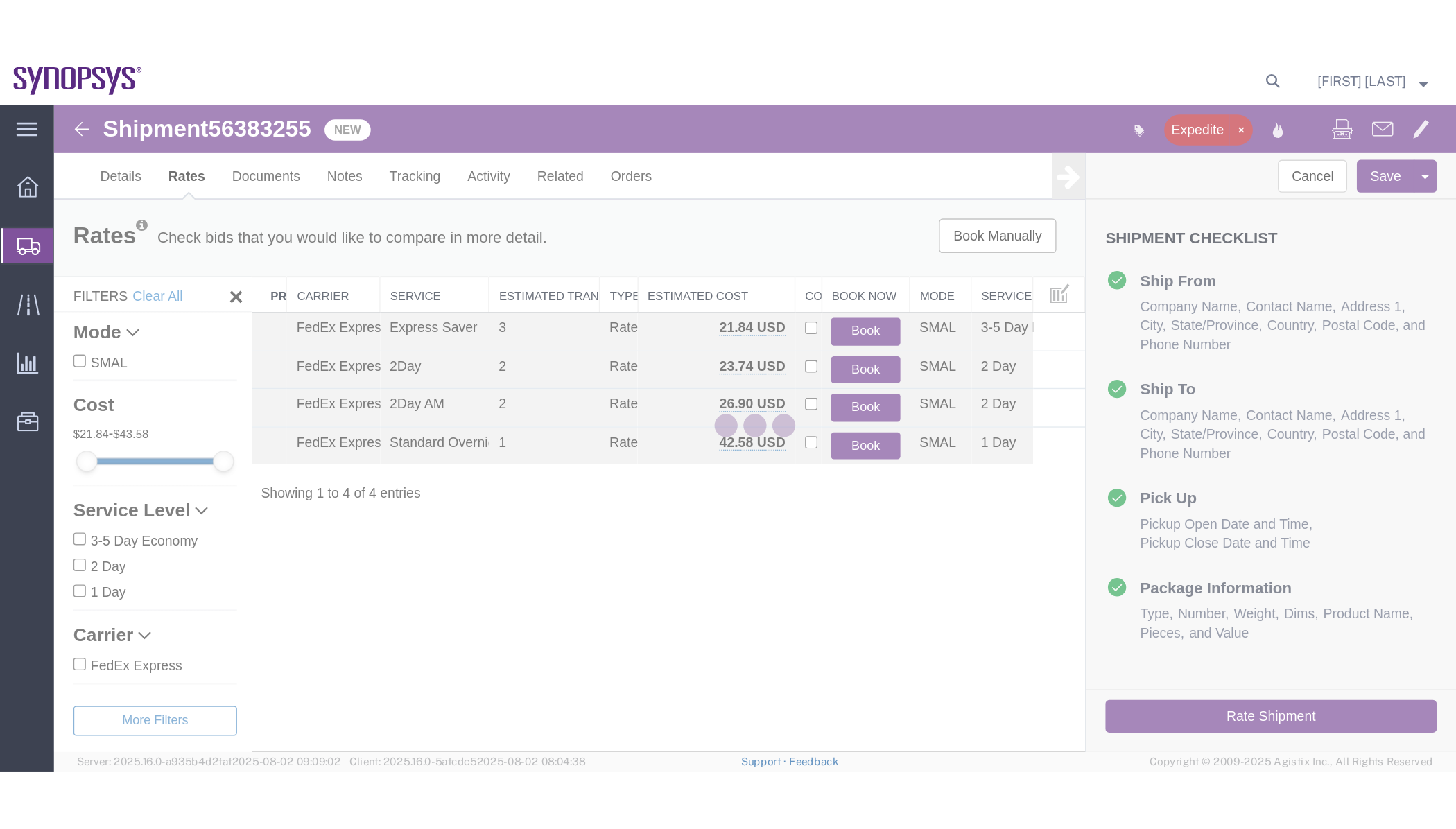 scroll, scrollTop: 0, scrollLeft: 0, axis: both 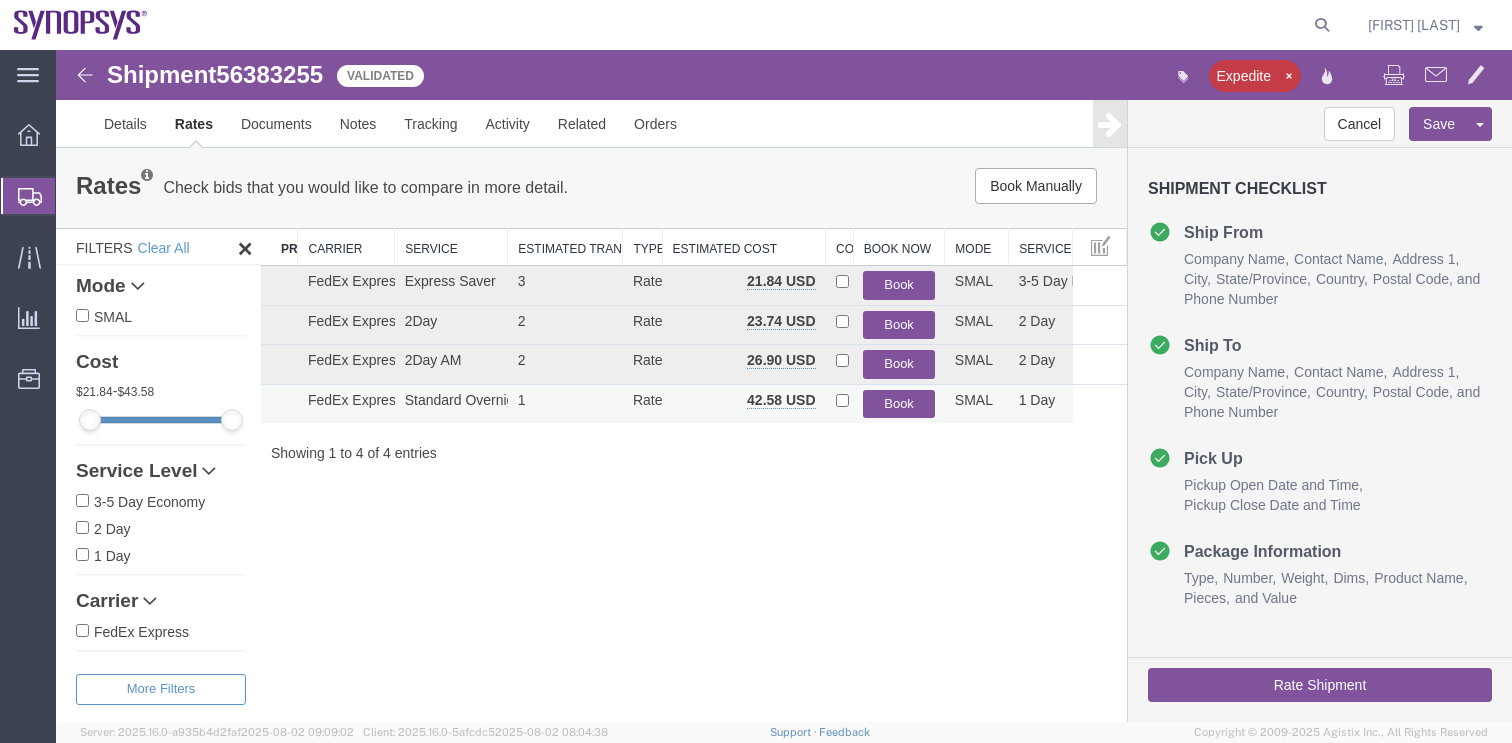 click on "Book" at bounding box center (899, 404) 